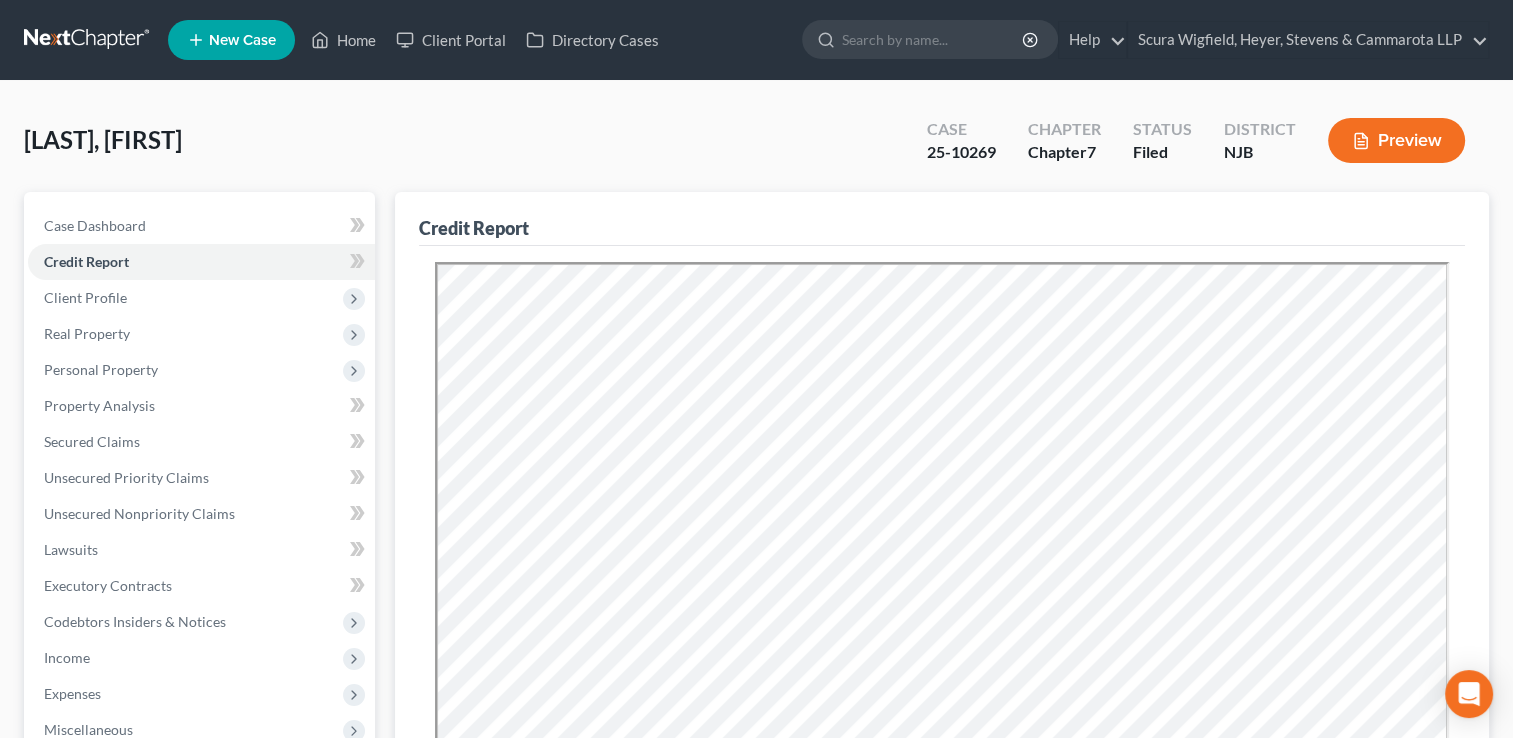 scroll, scrollTop: 0, scrollLeft: 0, axis: both 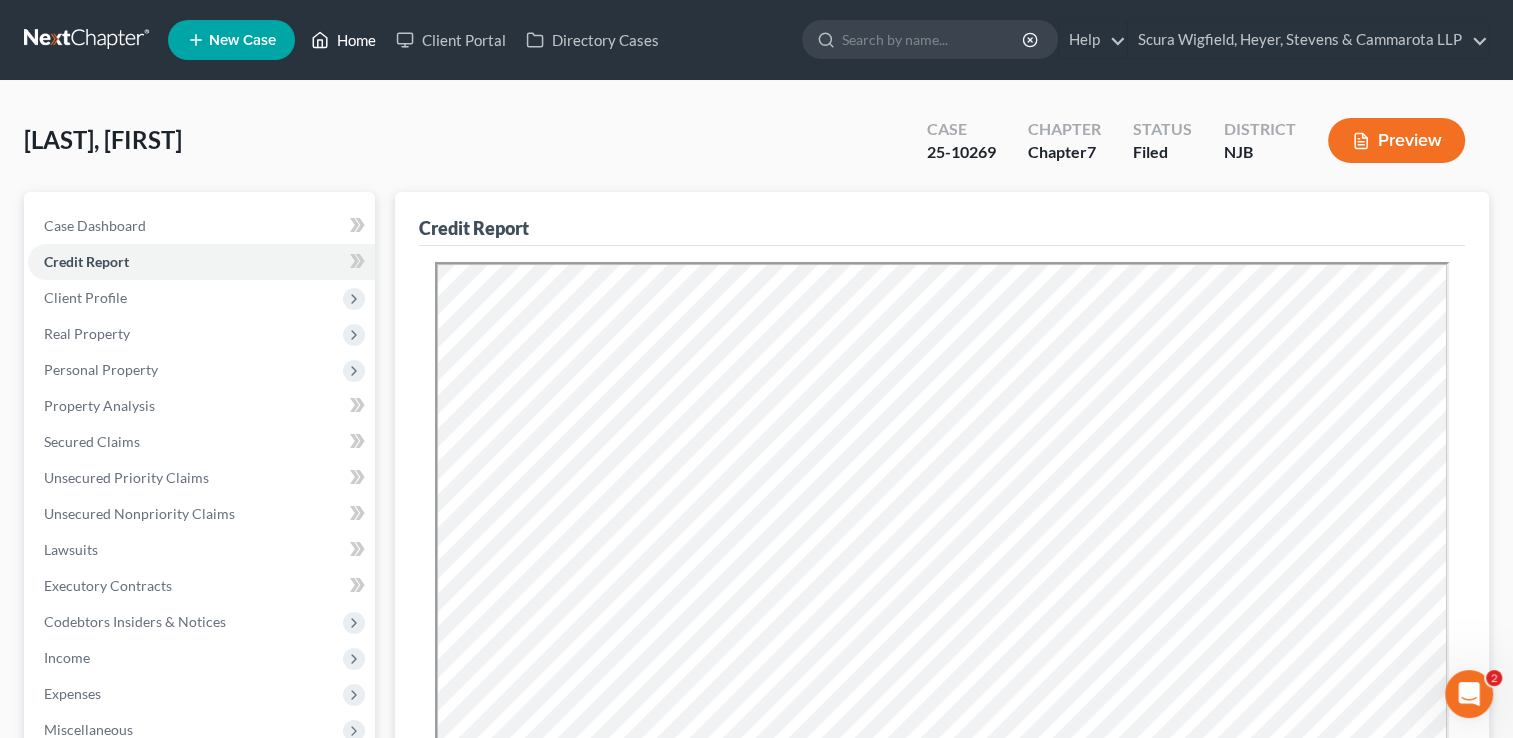 click on "Home" at bounding box center [343, 40] 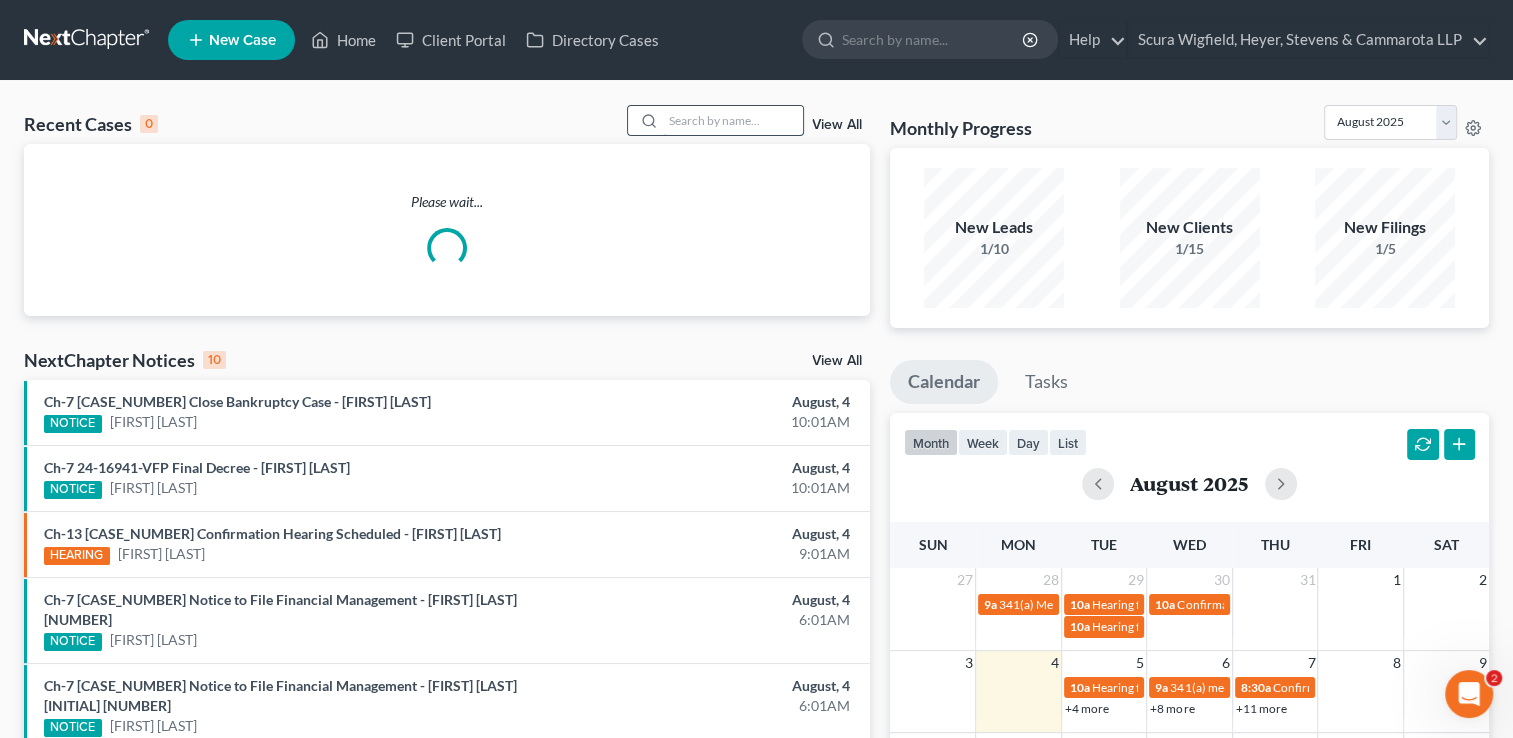 drag, startPoint x: 765, startPoint y: 118, endPoint x: 754, endPoint y: 120, distance: 11.18034 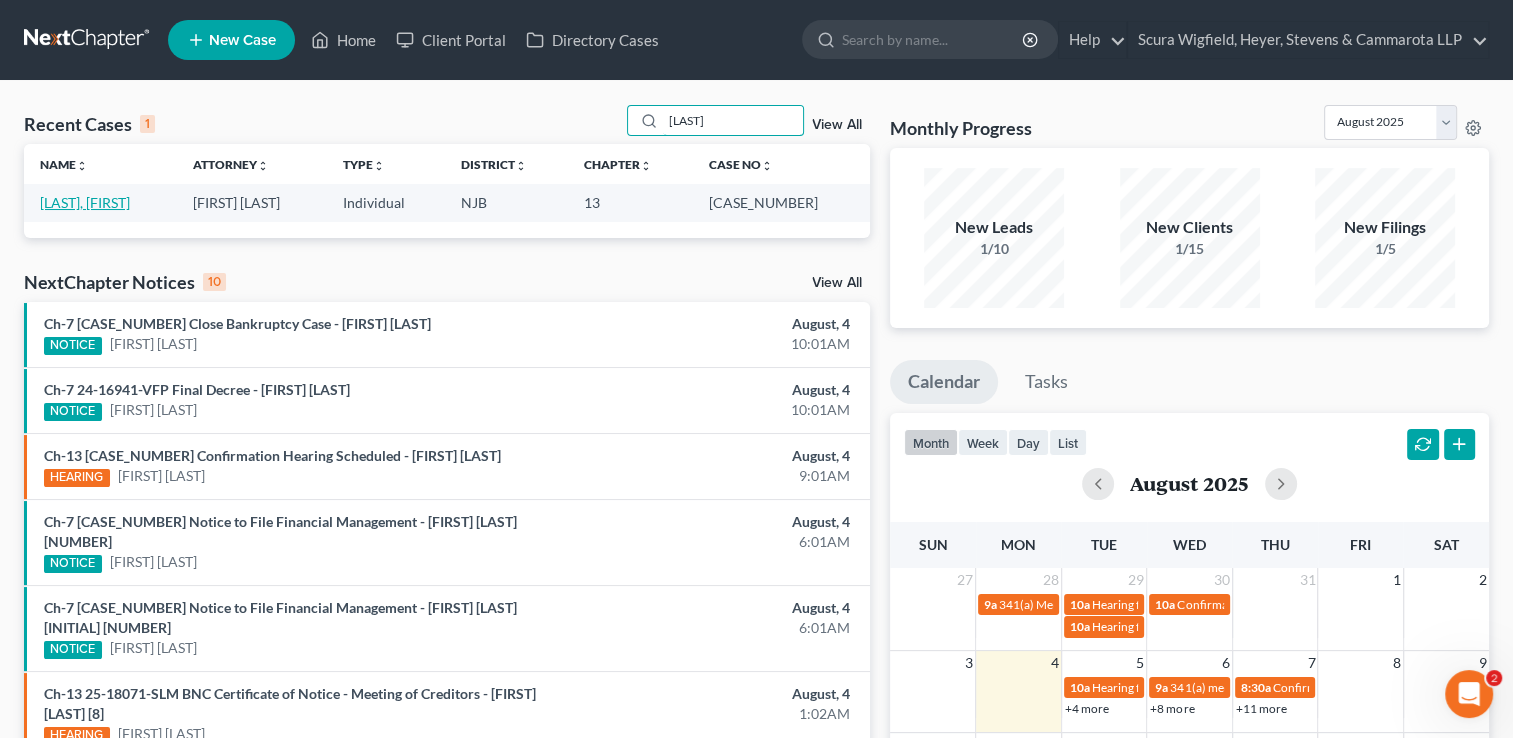 type on "[LAST]" 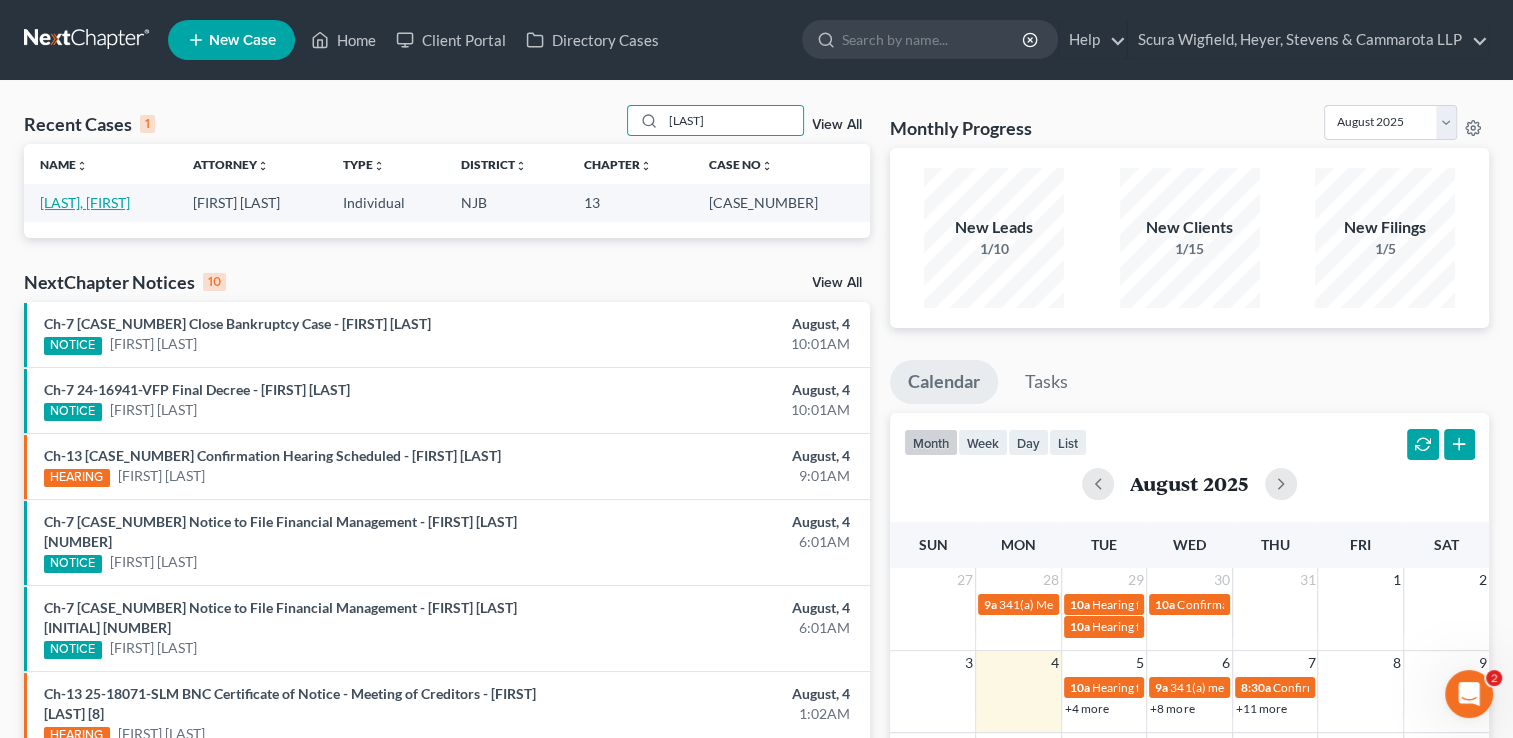 click on "[LAST], [FIRST]" at bounding box center (85, 202) 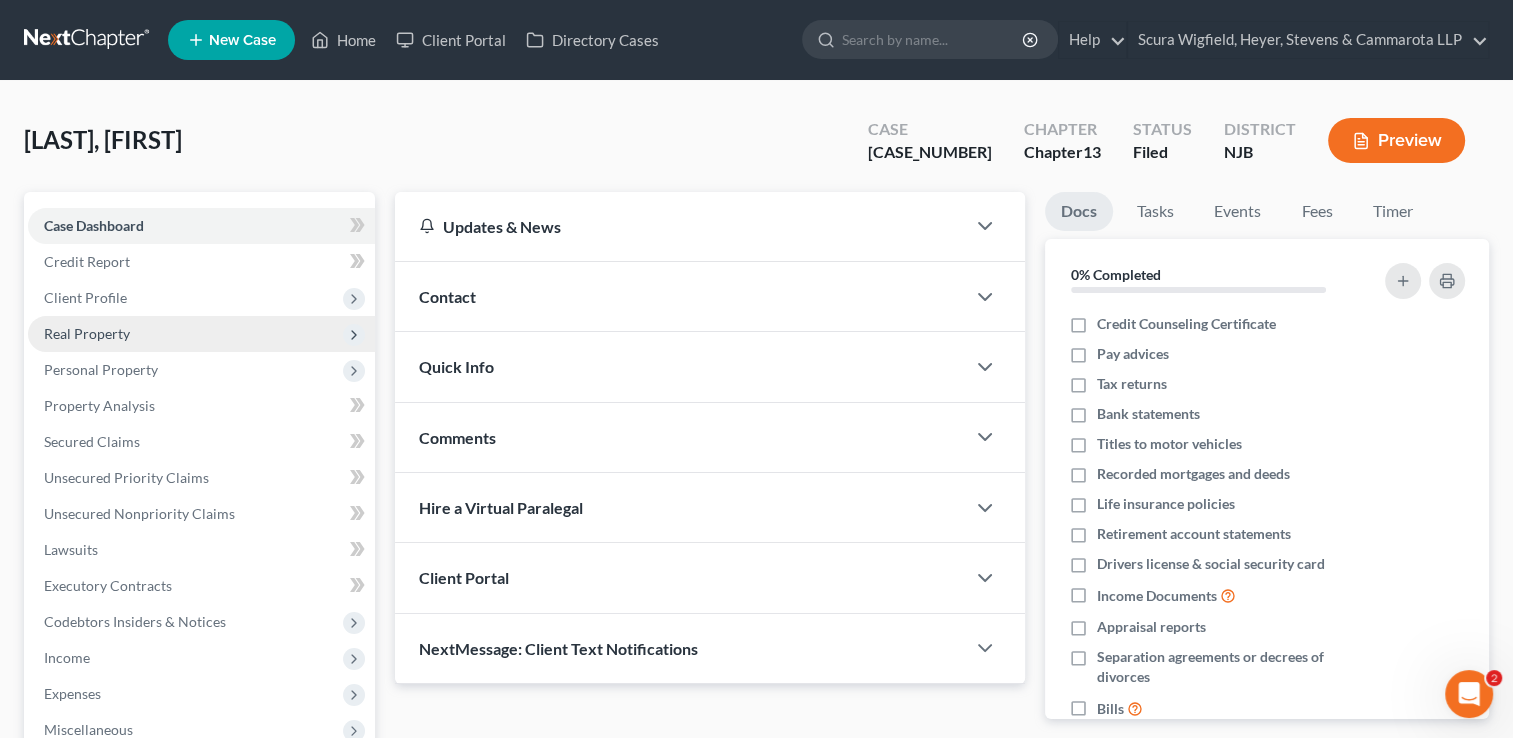 click on "Real Property" at bounding box center [87, 333] 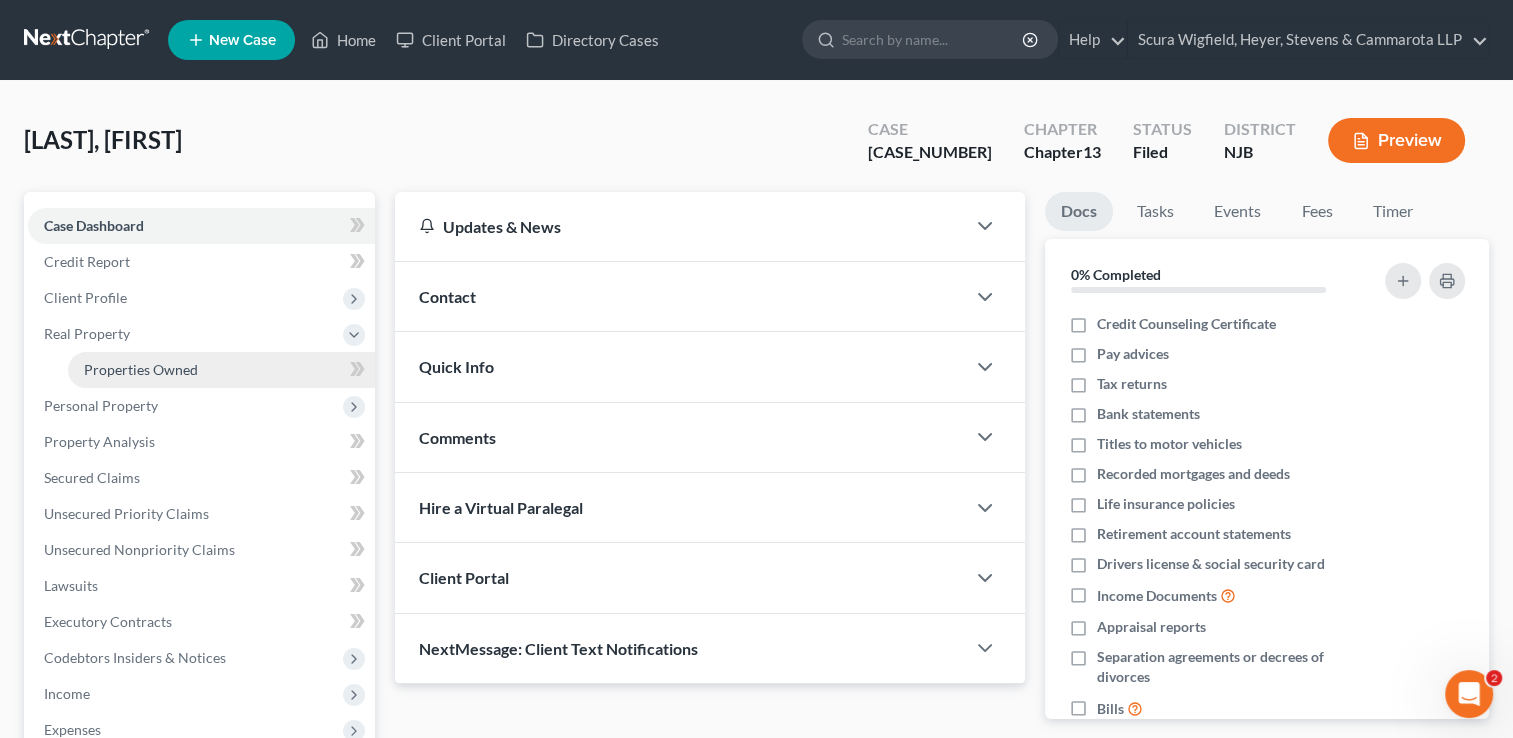 click on "Properties Owned" at bounding box center [141, 369] 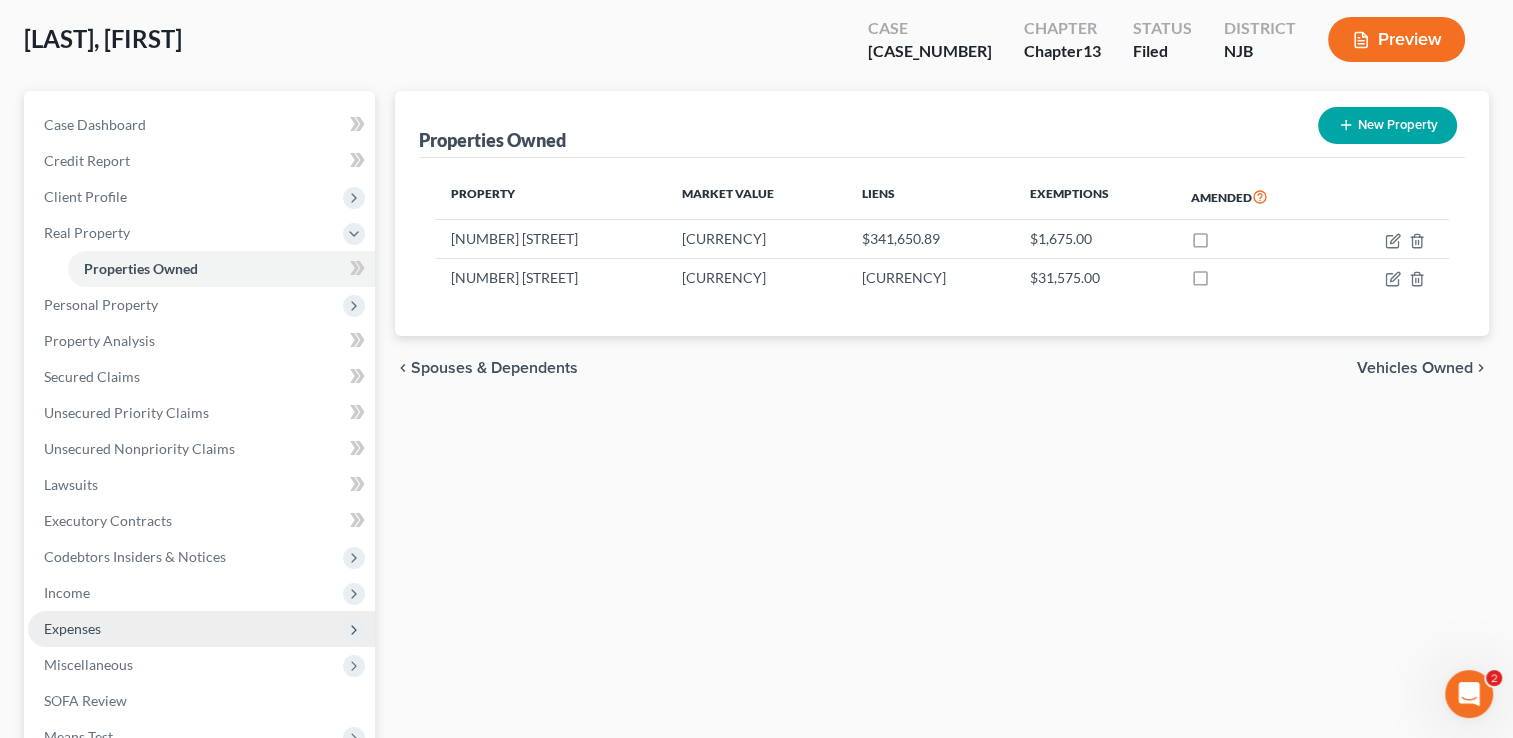 scroll, scrollTop: 200, scrollLeft: 0, axis: vertical 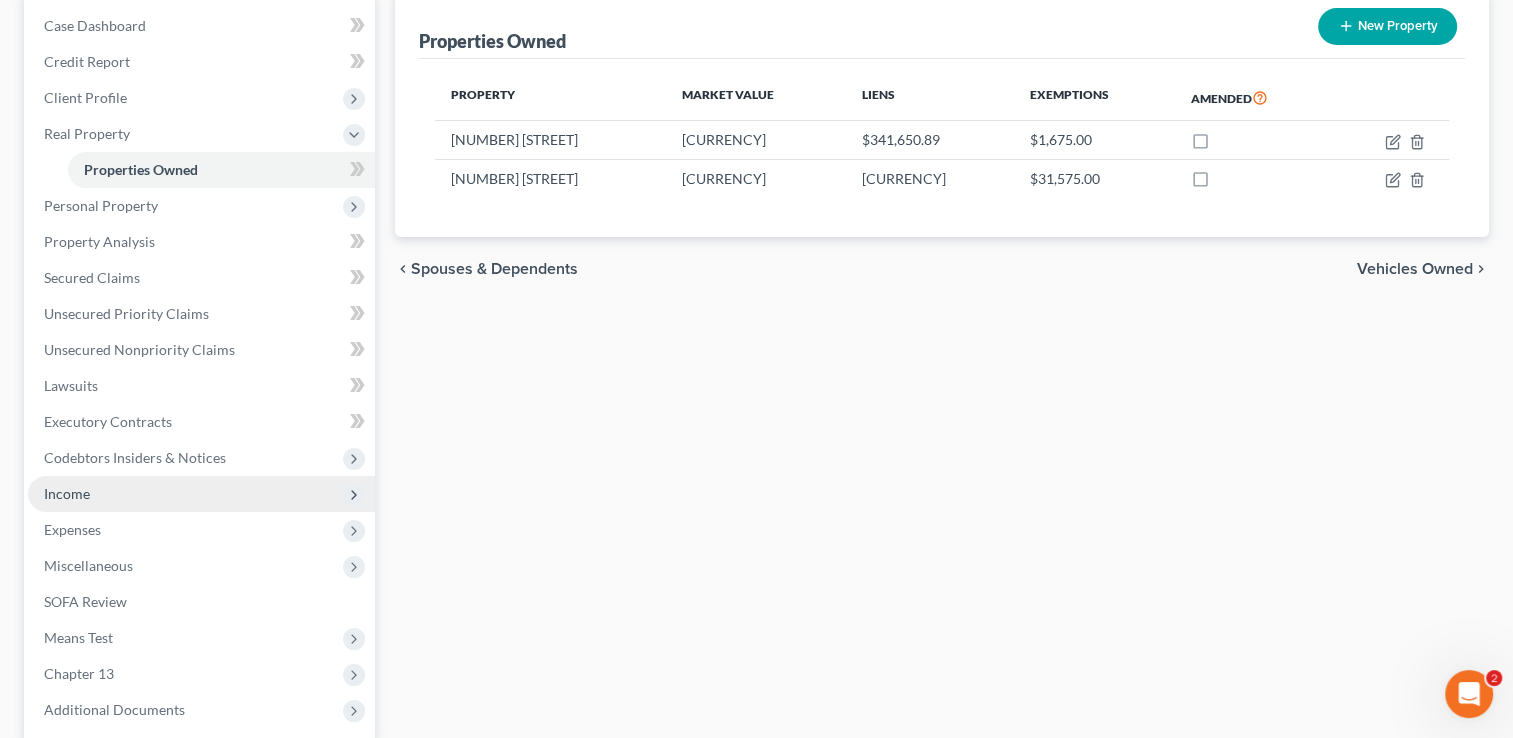 click on "Income" at bounding box center (201, 494) 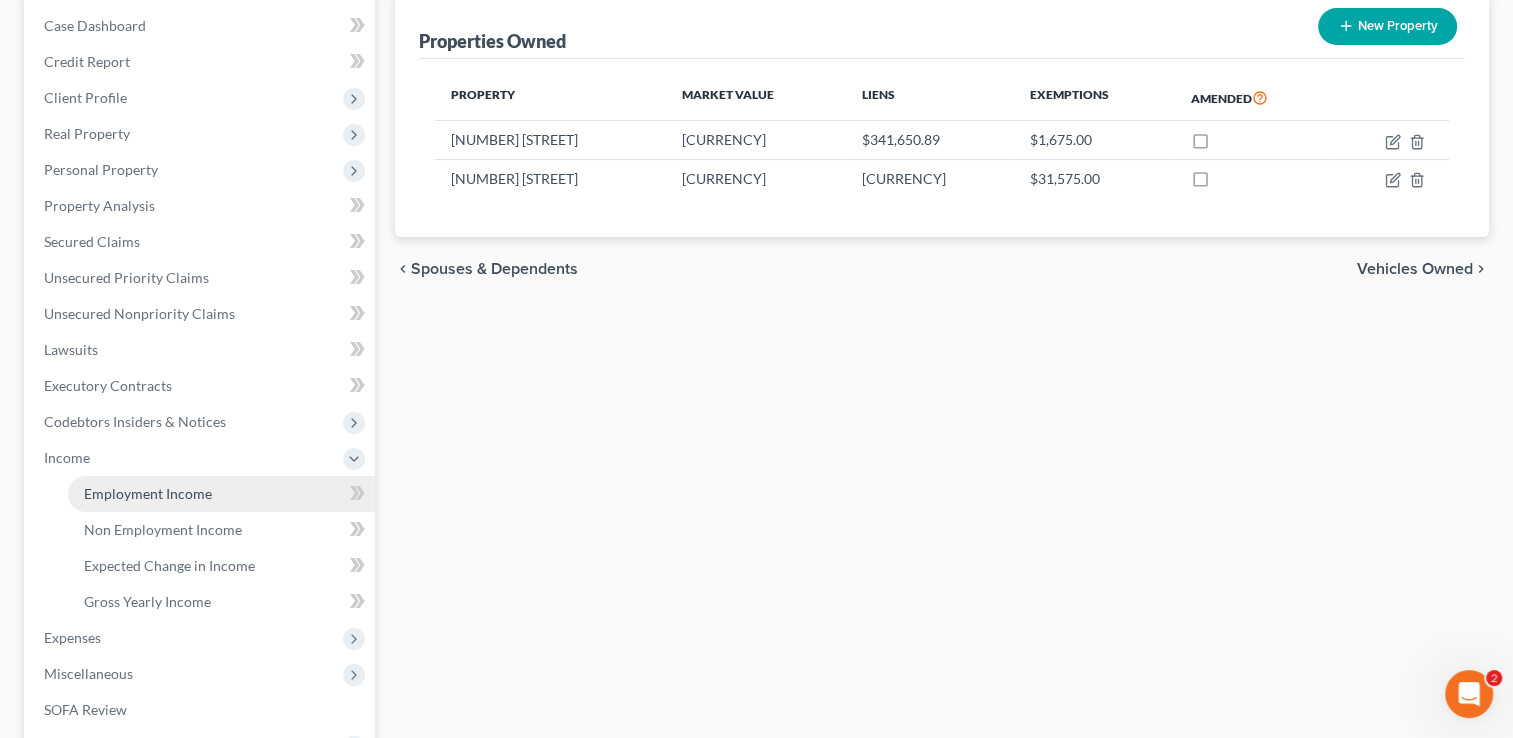 click on "Employment Income" at bounding box center (221, 494) 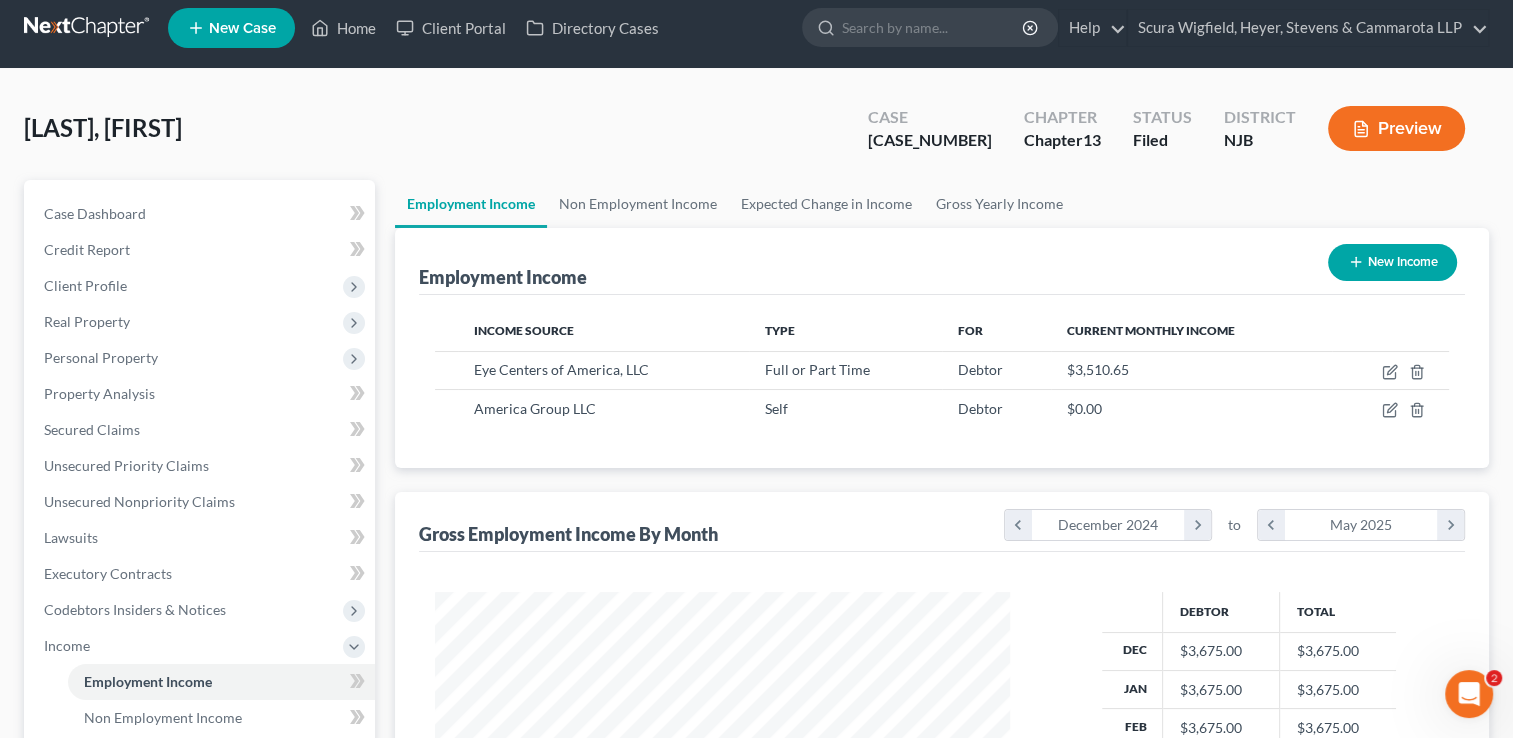 scroll, scrollTop: 0, scrollLeft: 0, axis: both 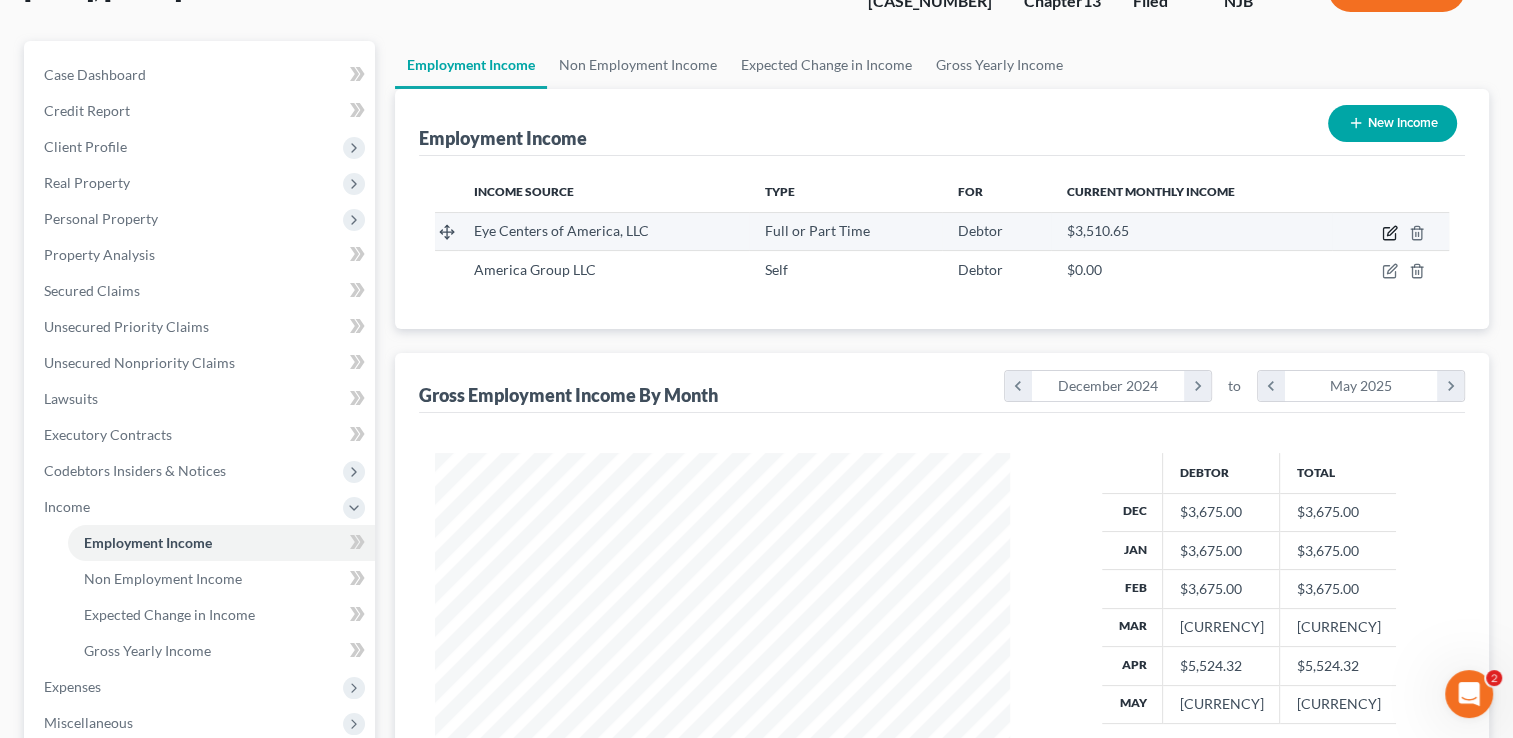 click 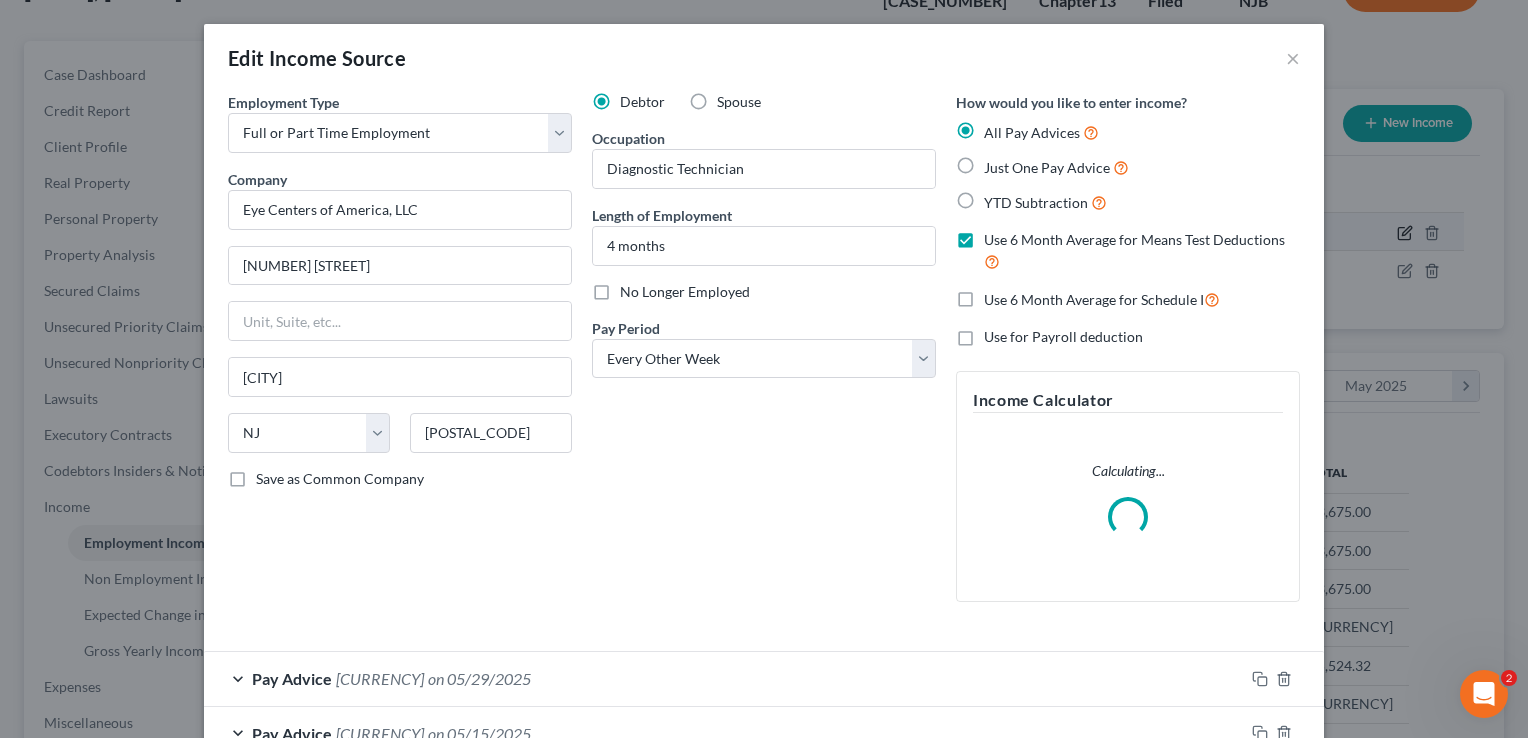 scroll, scrollTop: 999643, scrollLeft: 999378, axis: both 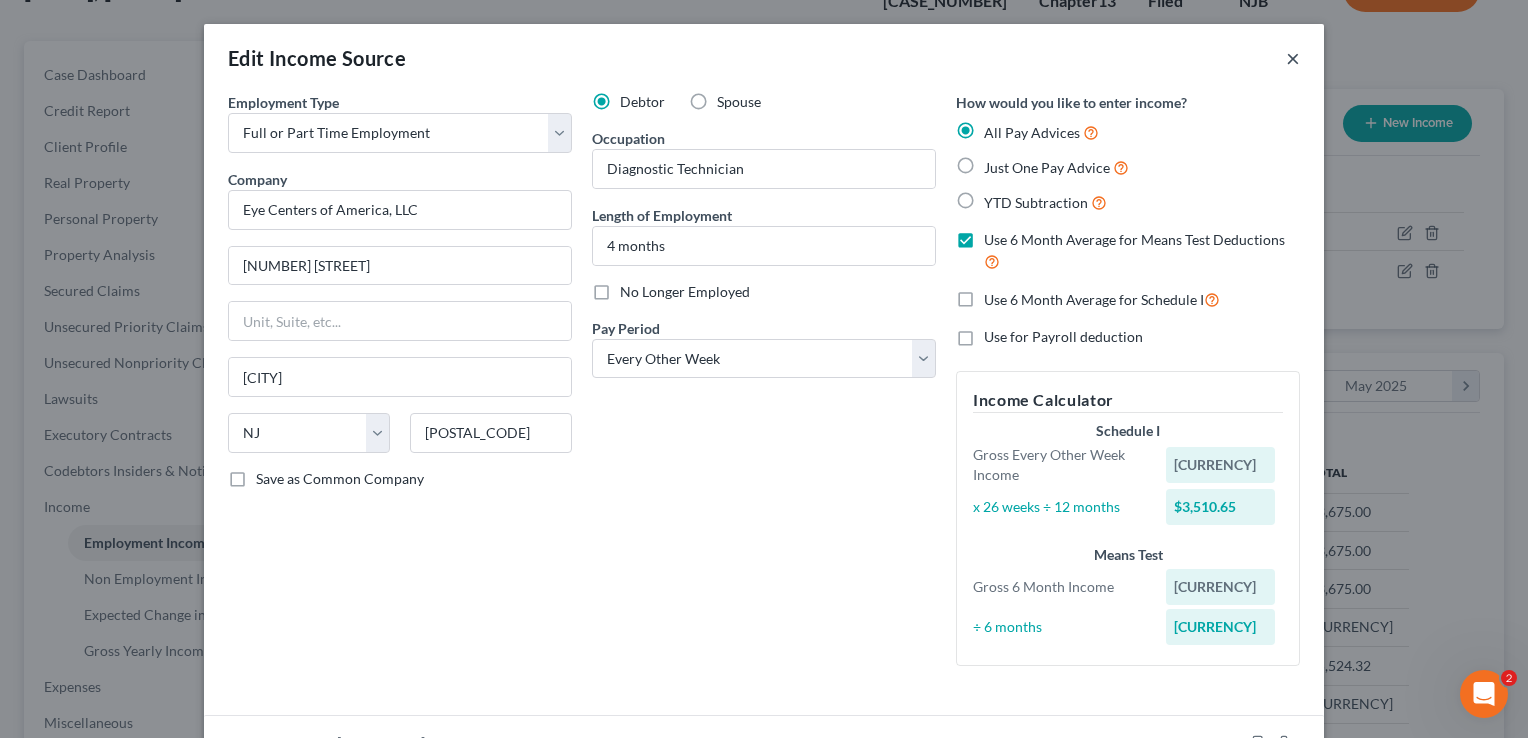click on "×" at bounding box center (1293, 58) 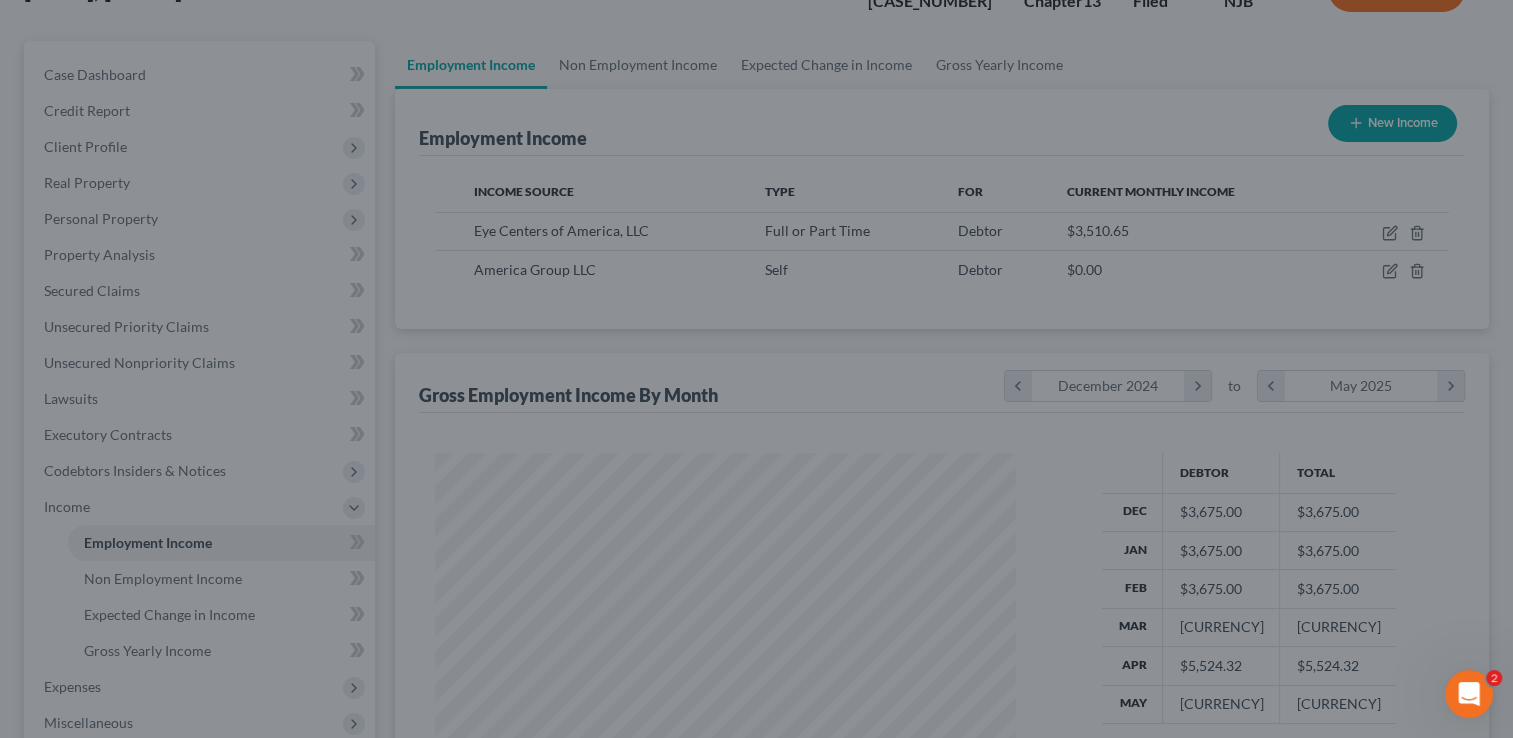 scroll, scrollTop: 356, scrollLeft: 615, axis: both 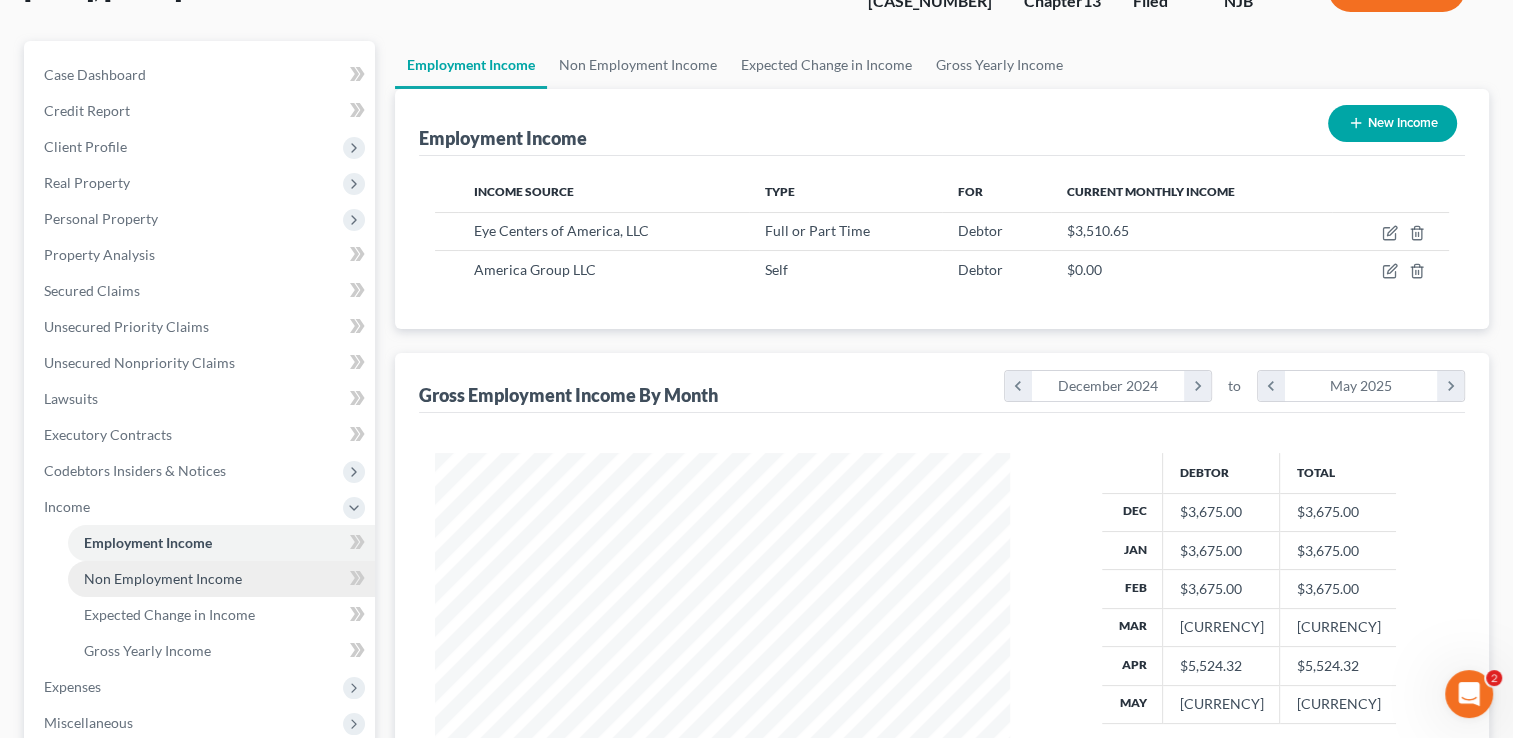 click on "Non Employment Income" at bounding box center [163, 578] 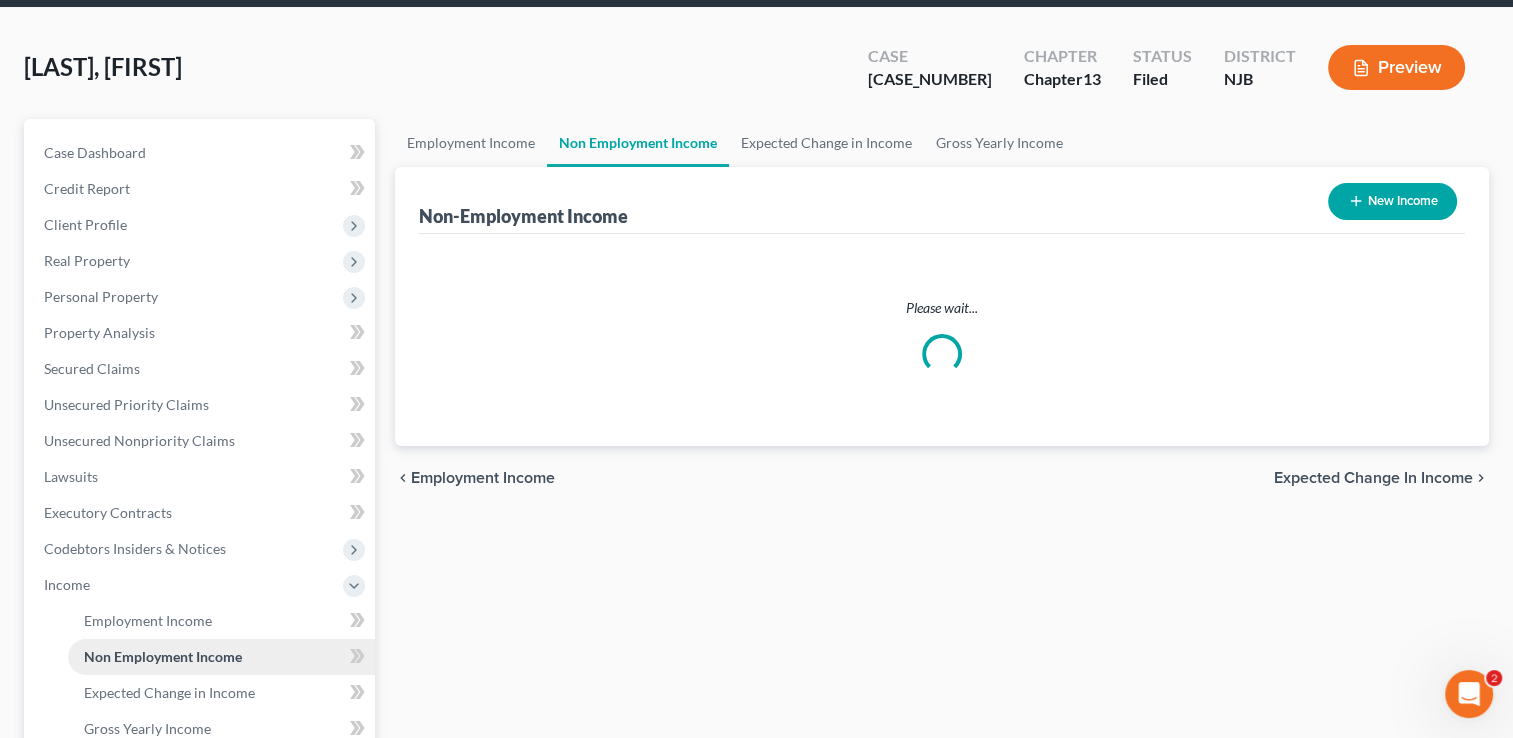 scroll, scrollTop: 0, scrollLeft: 0, axis: both 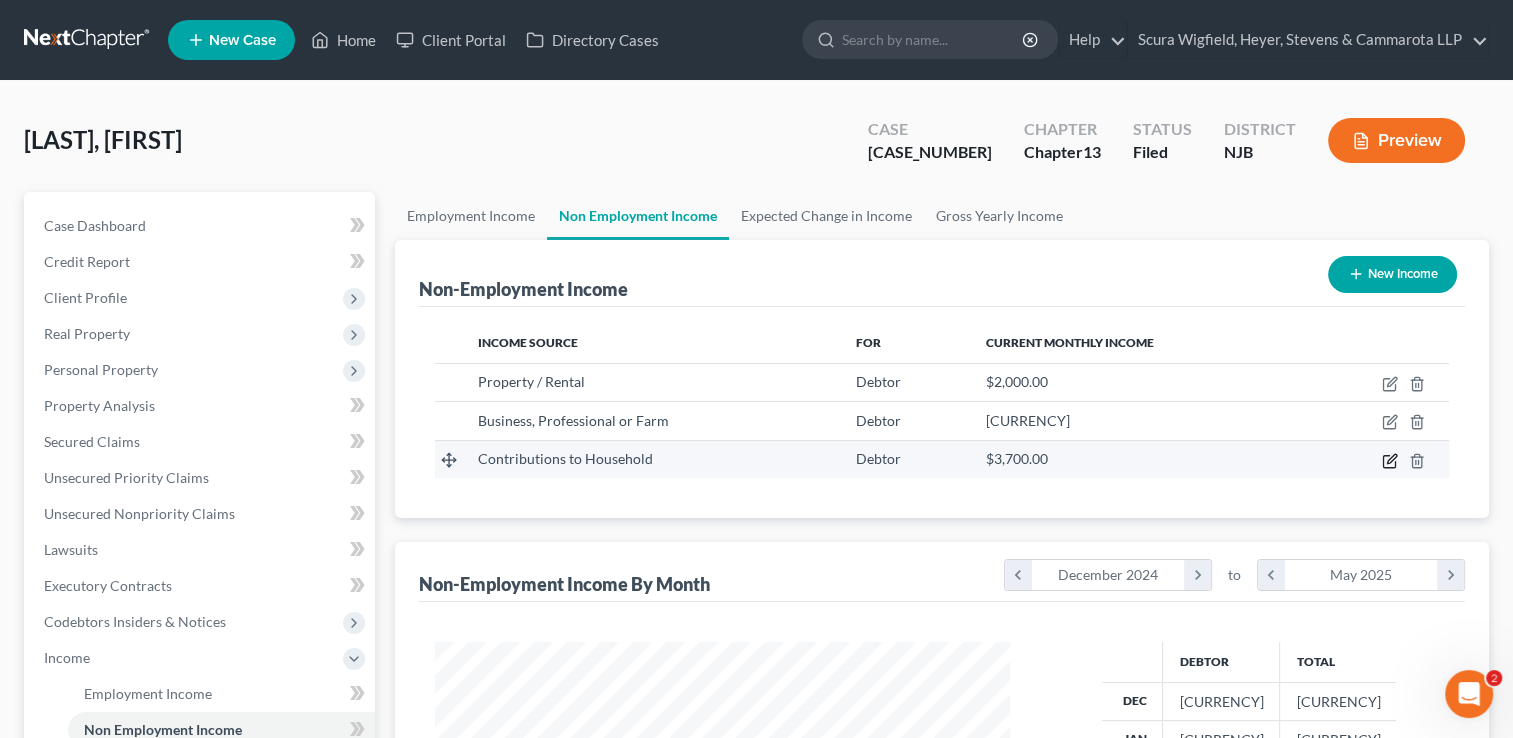 click 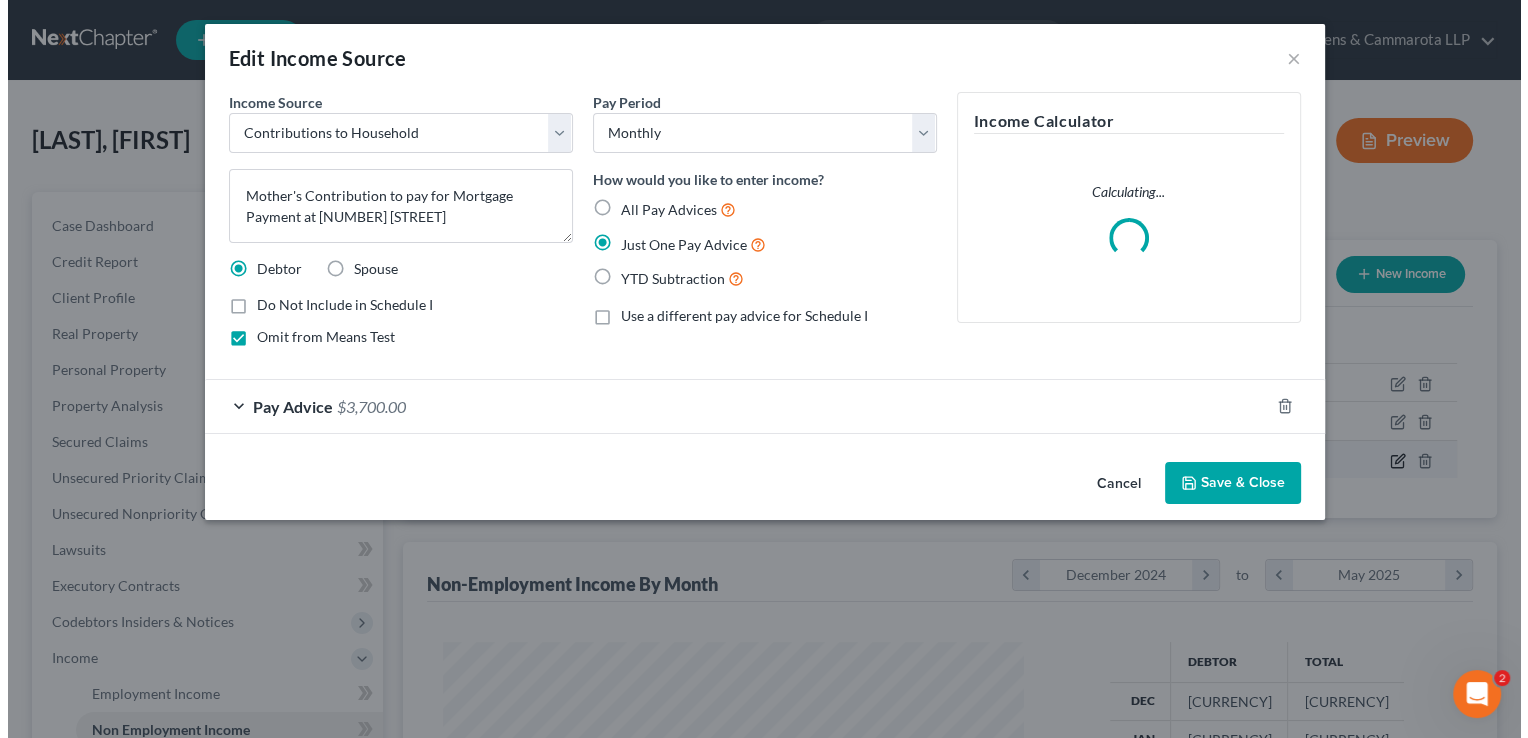 scroll, scrollTop: 999643, scrollLeft: 999378, axis: both 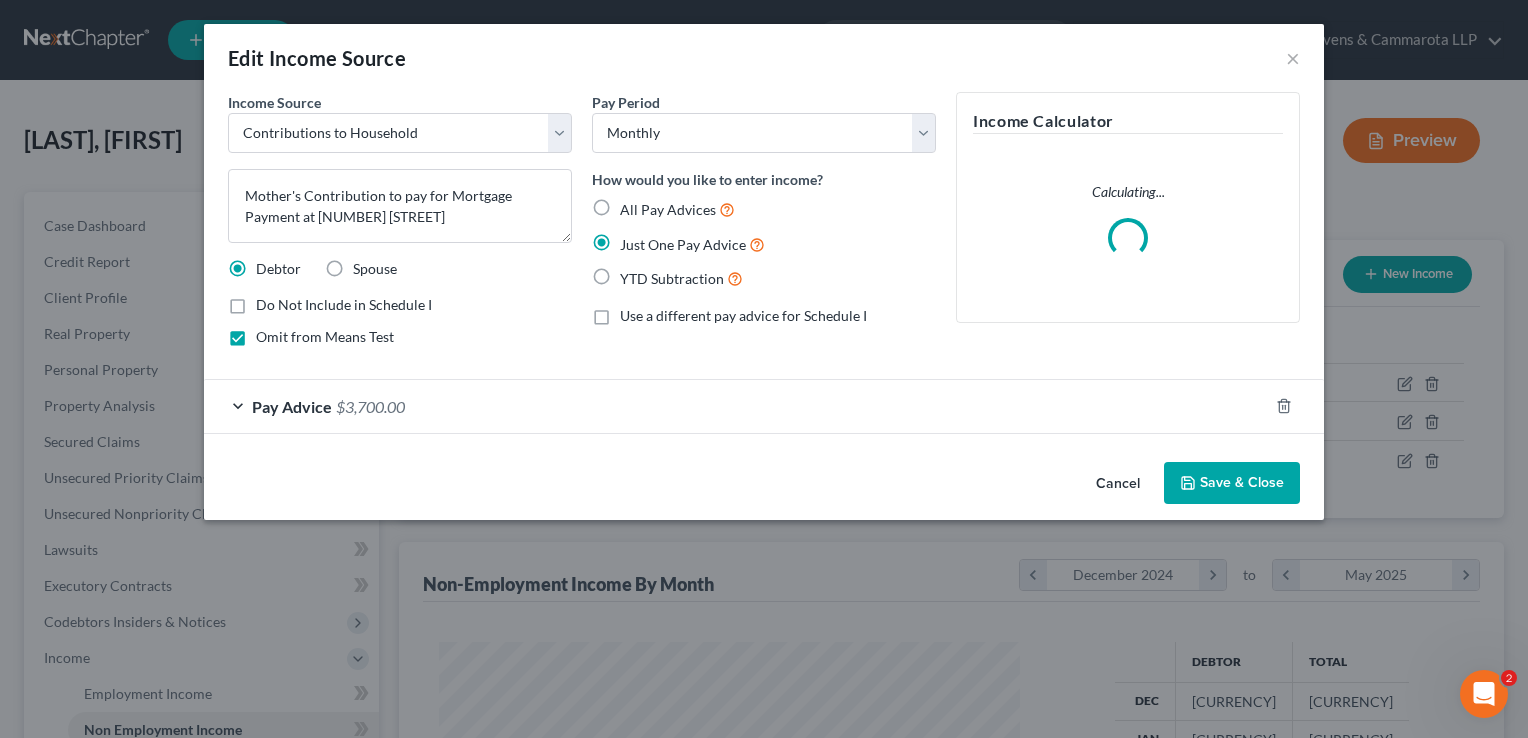 click on "Pay Advice $3,700.00" at bounding box center (736, 406) 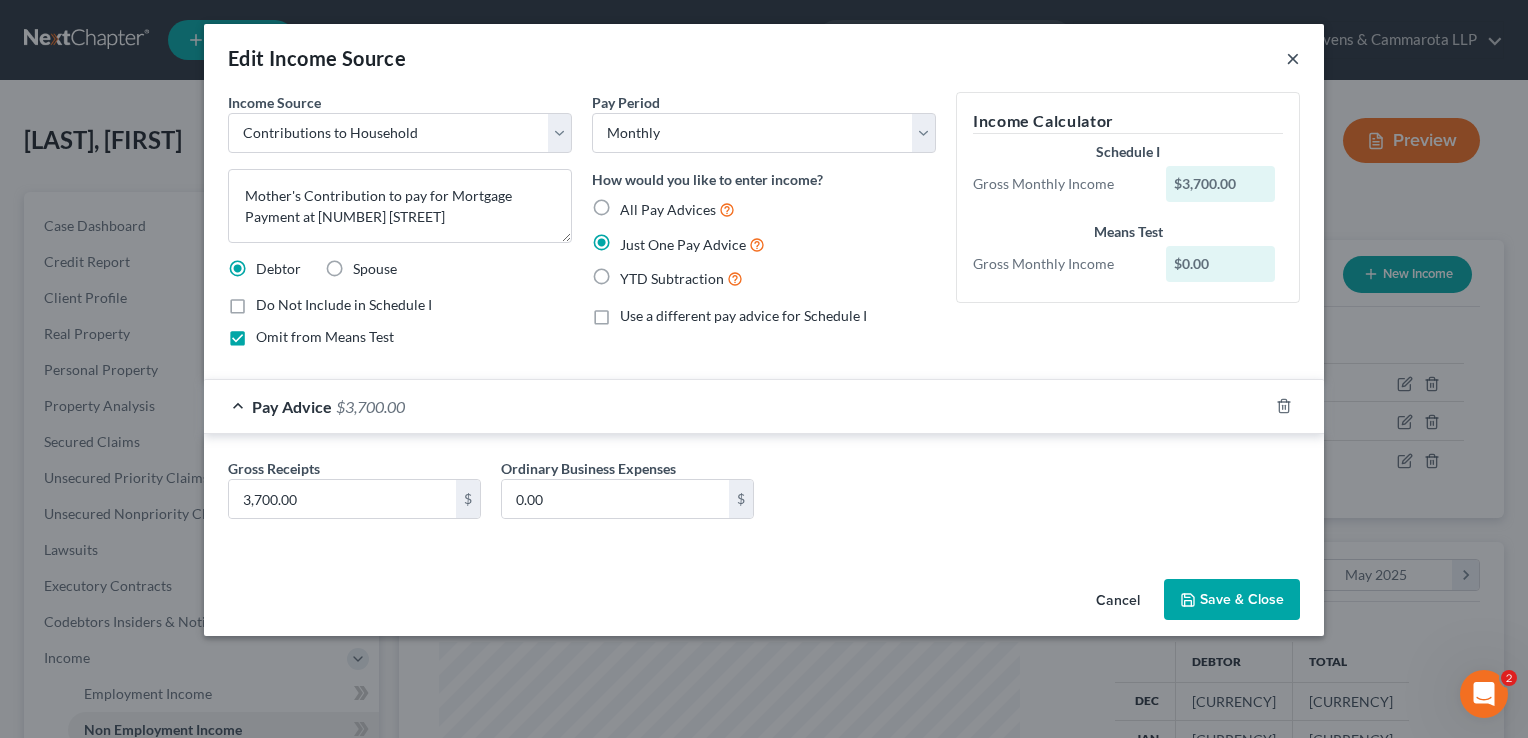 click on "×" at bounding box center (1293, 58) 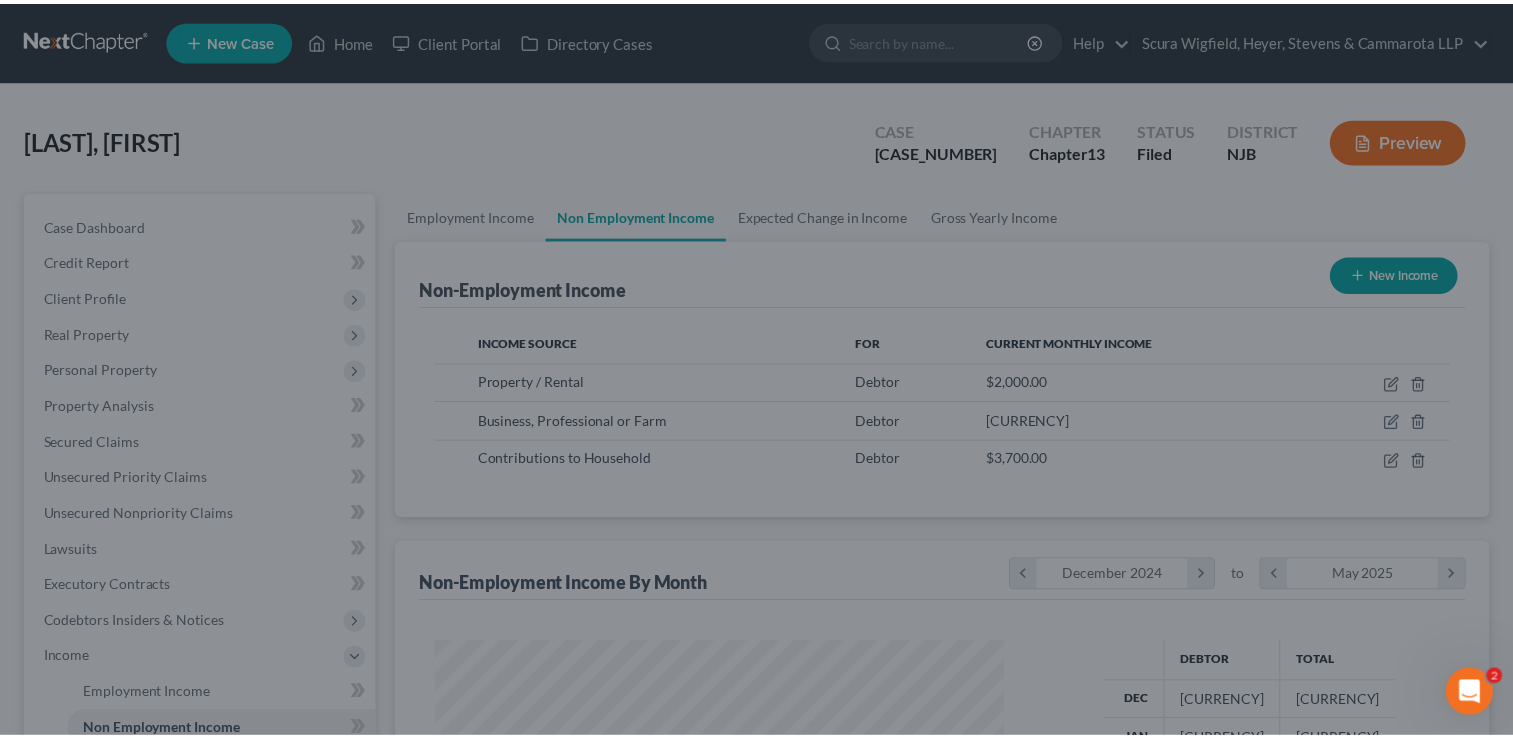 scroll, scrollTop: 356, scrollLeft: 615, axis: both 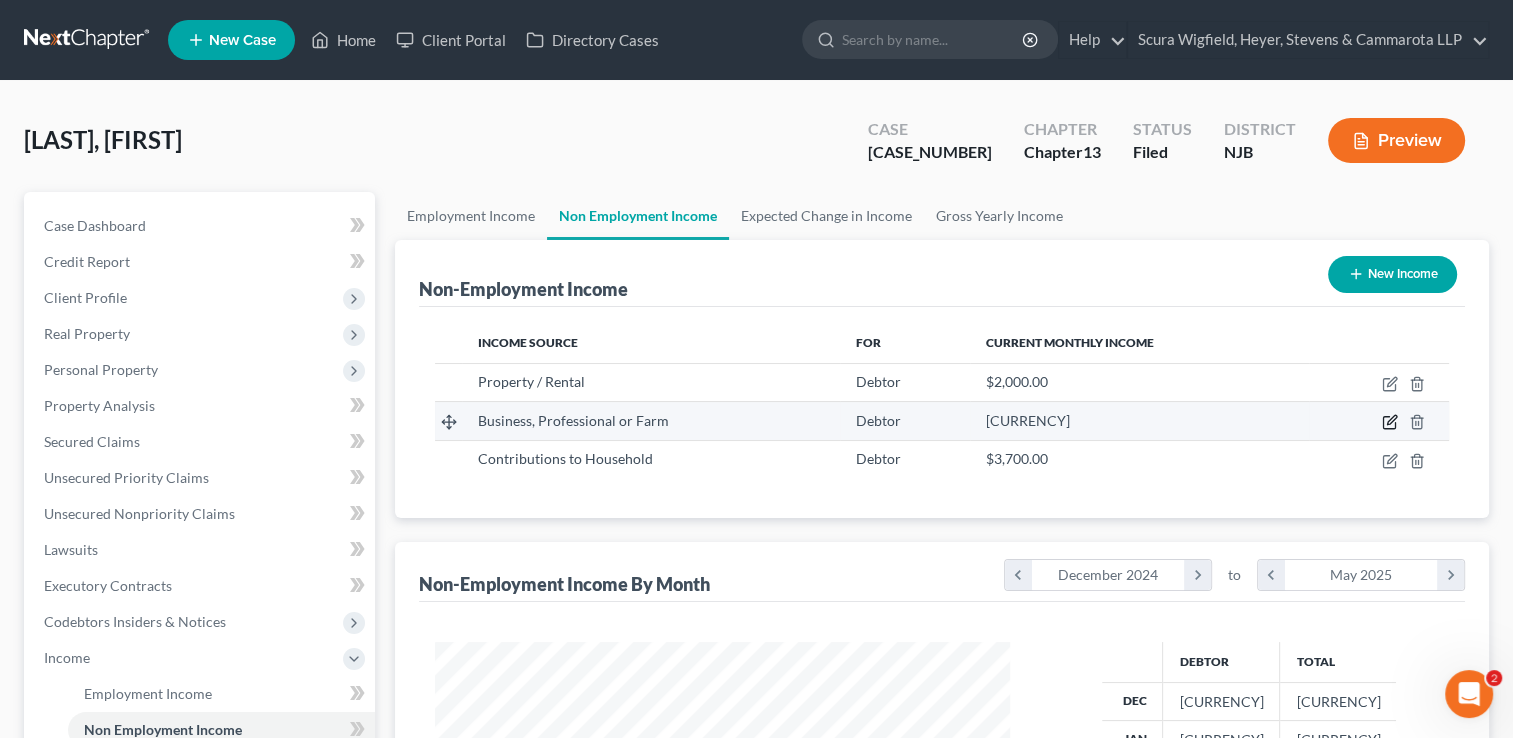 click 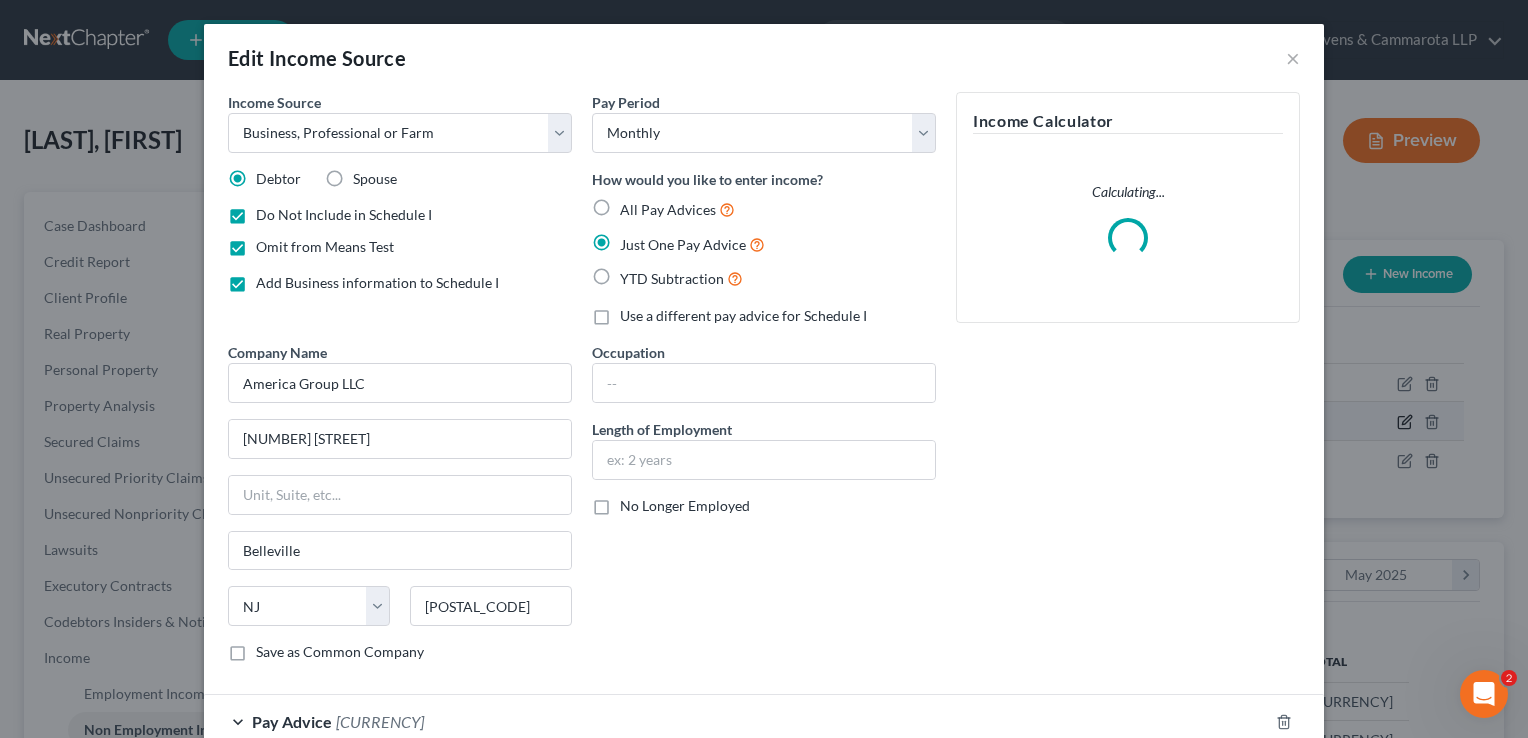 scroll, scrollTop: 999643, scrollLeft: 999378, axis: both 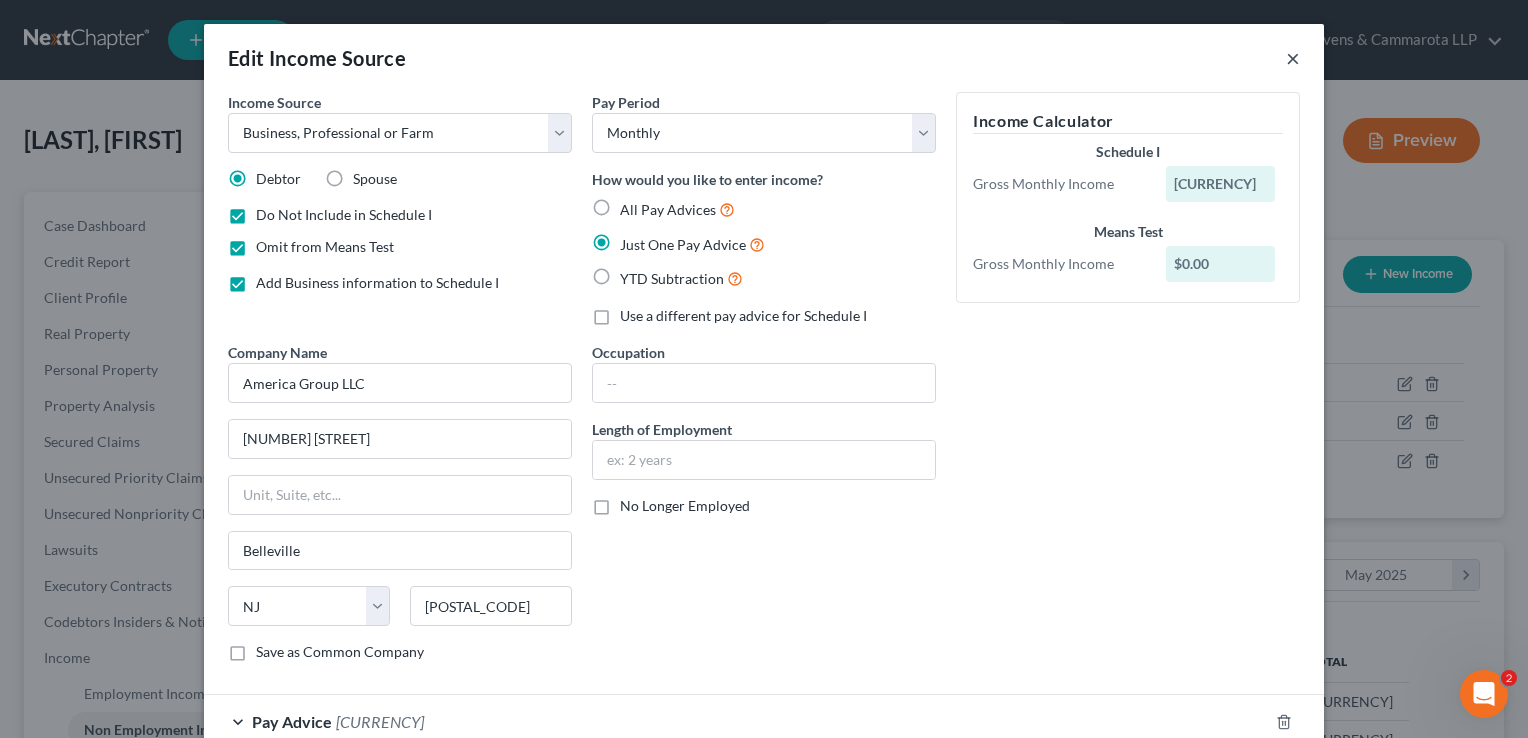 click on "×" at bounding box center [1293, 58] 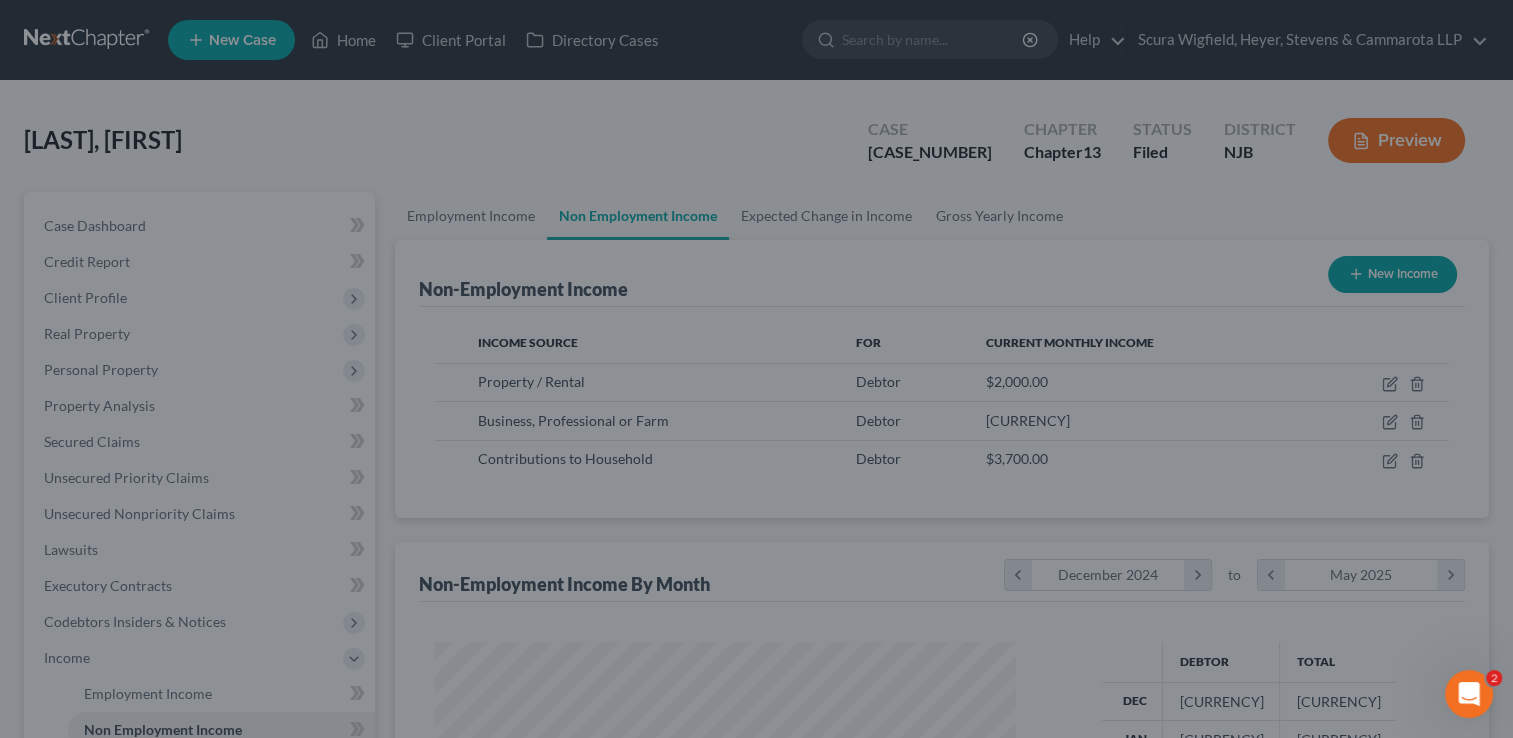 scroll, scrollTop: 356, scrollLeft: 615, axis: both 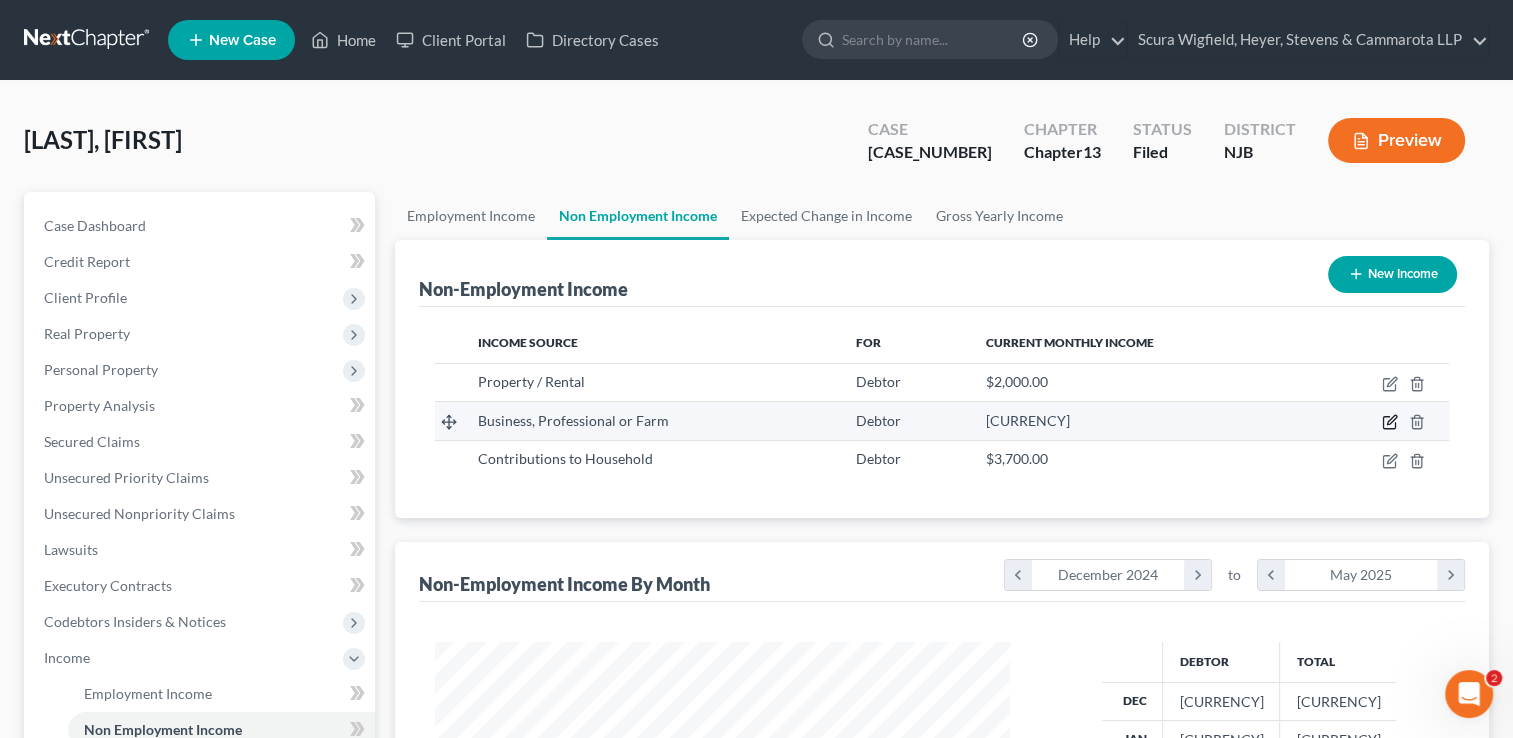 click 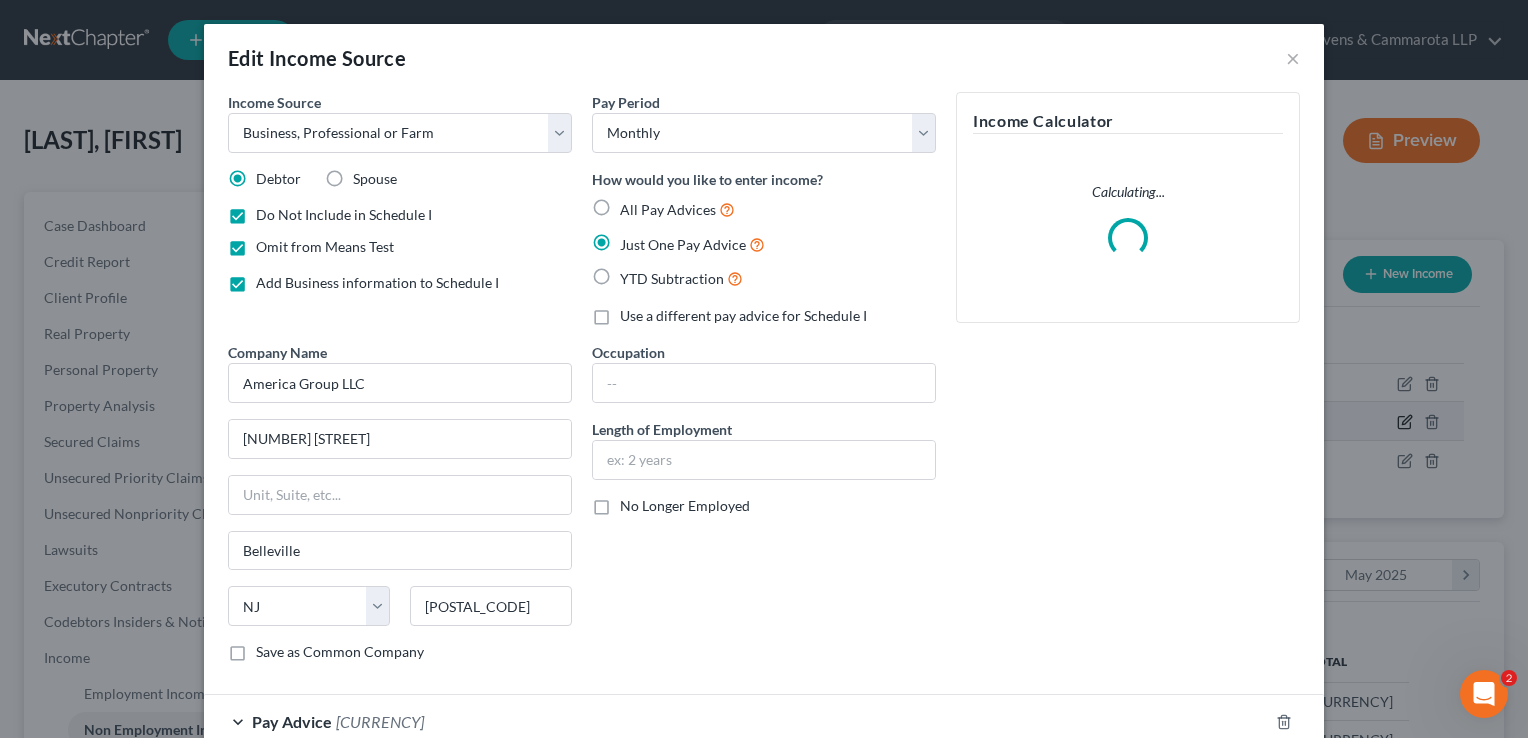 scroll, scrollTop: 999643, scrollLeft: 999378, axis: both 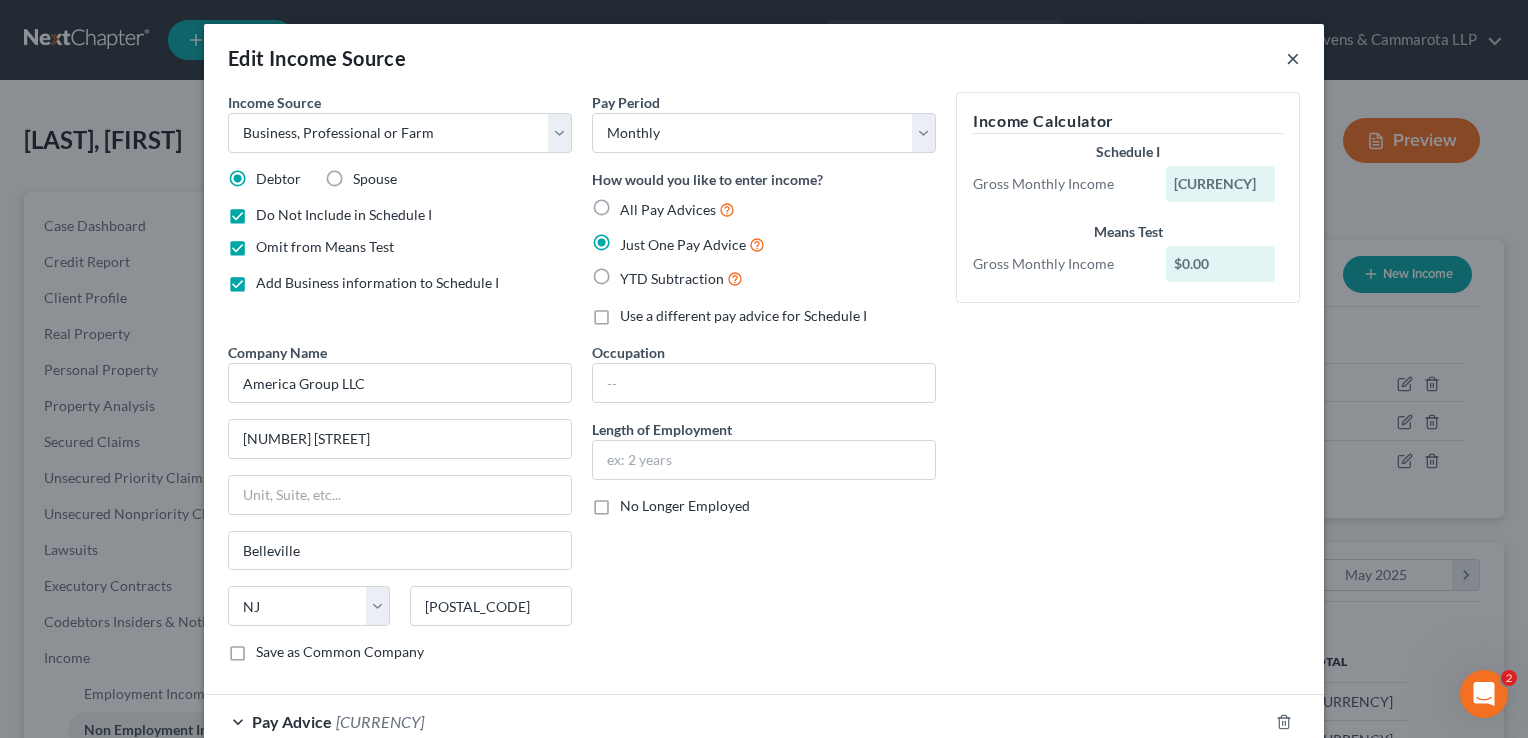 drag, startPoint x: 1291, startPoint y: 57, endPoint x: 1115, endPoint y: 33, distance: 177.62883 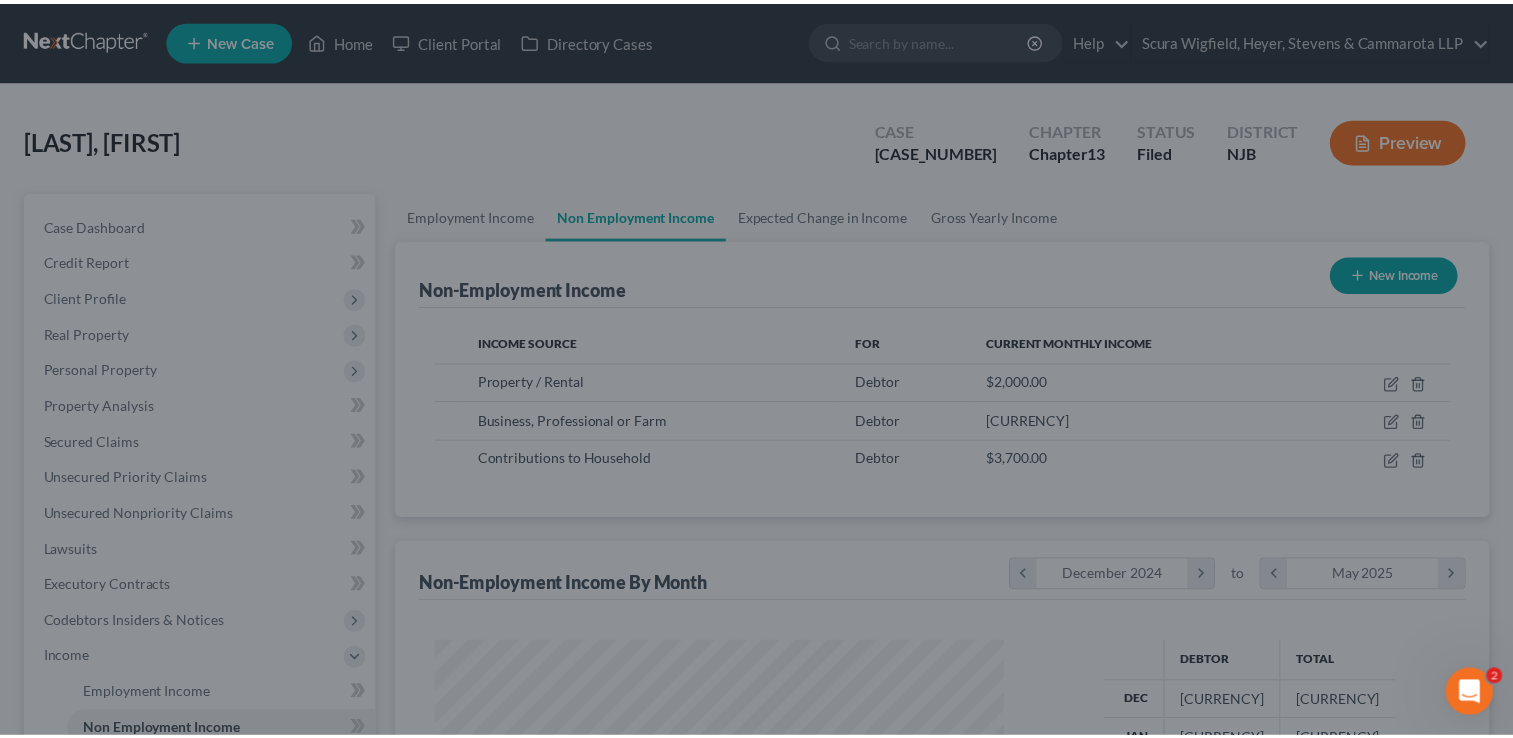 scroll, scrollTop: 356, scrollLeft: 615, axis: both 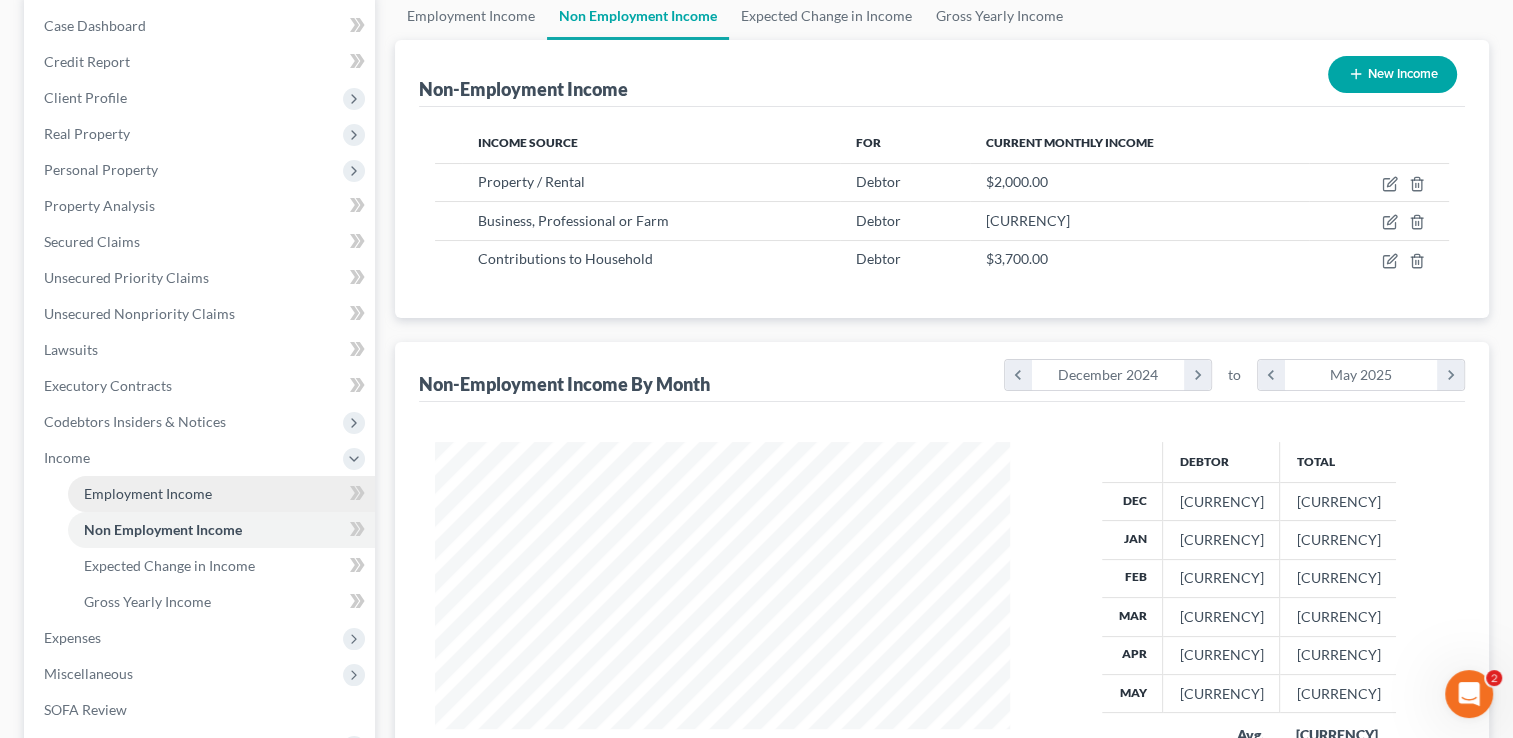click on "Employment Income" at bounding box center (148, 493) 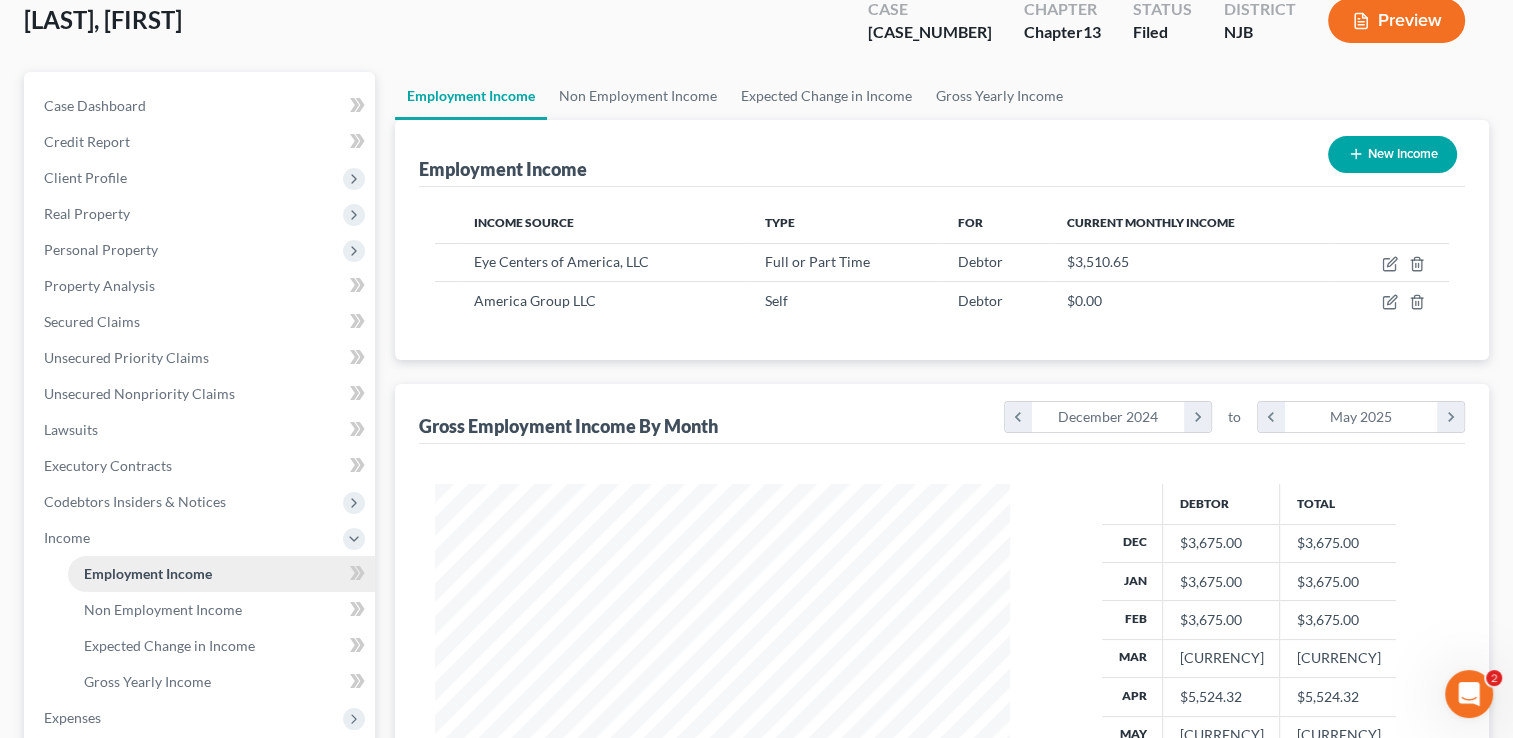 scroll, scrollTop: 0, scrollLeft: 0, axis: both 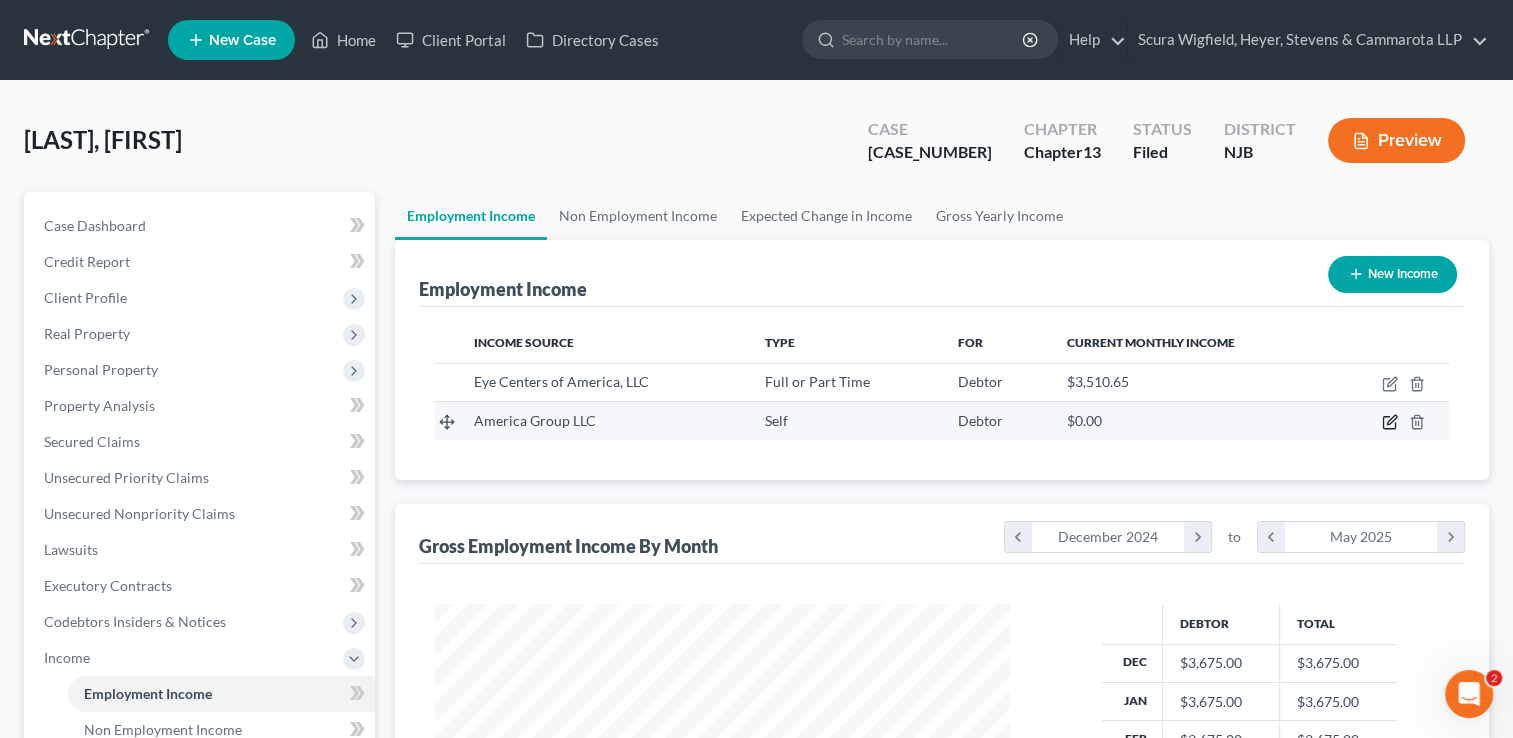click 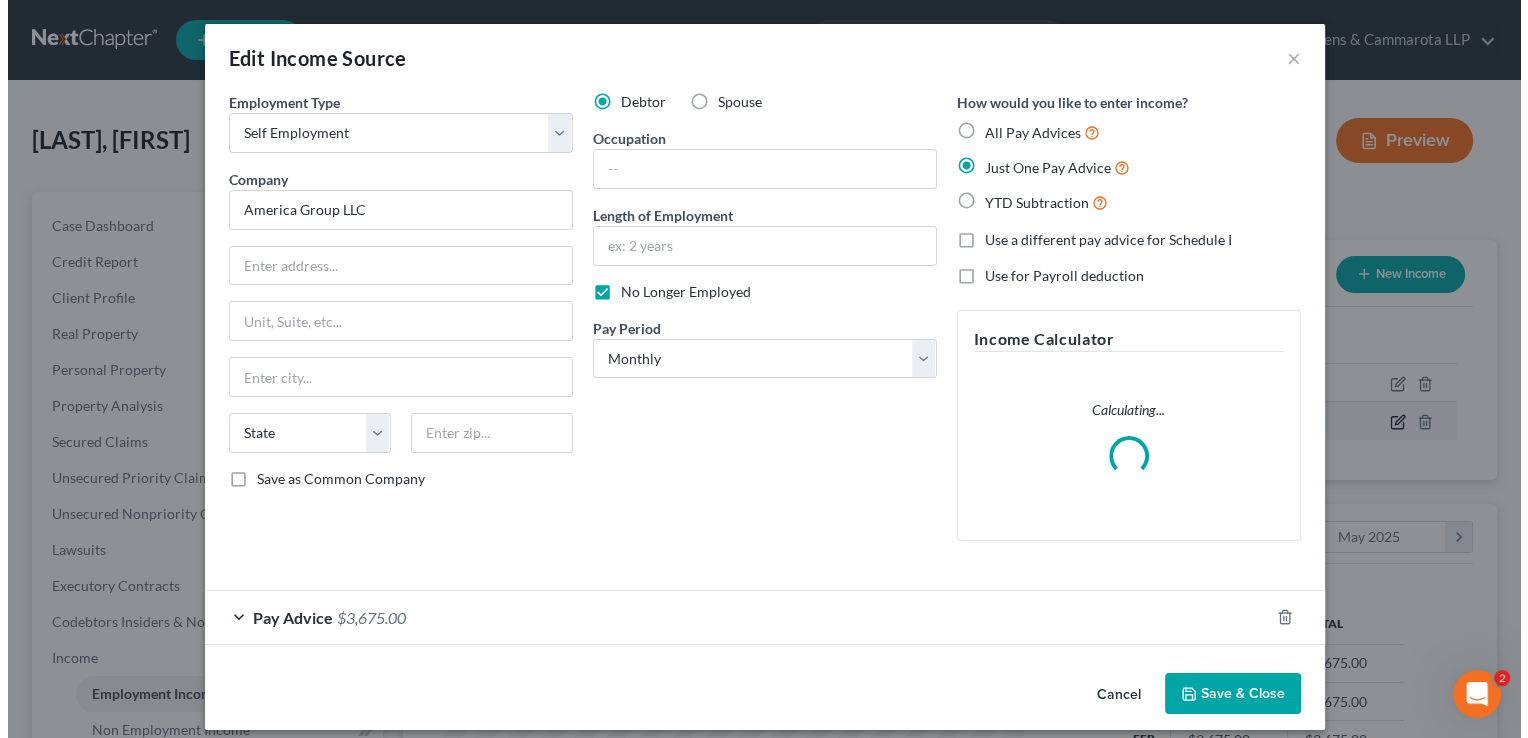 scroll, scrollTop: 999643, scrollLeft: 999378, axis: both 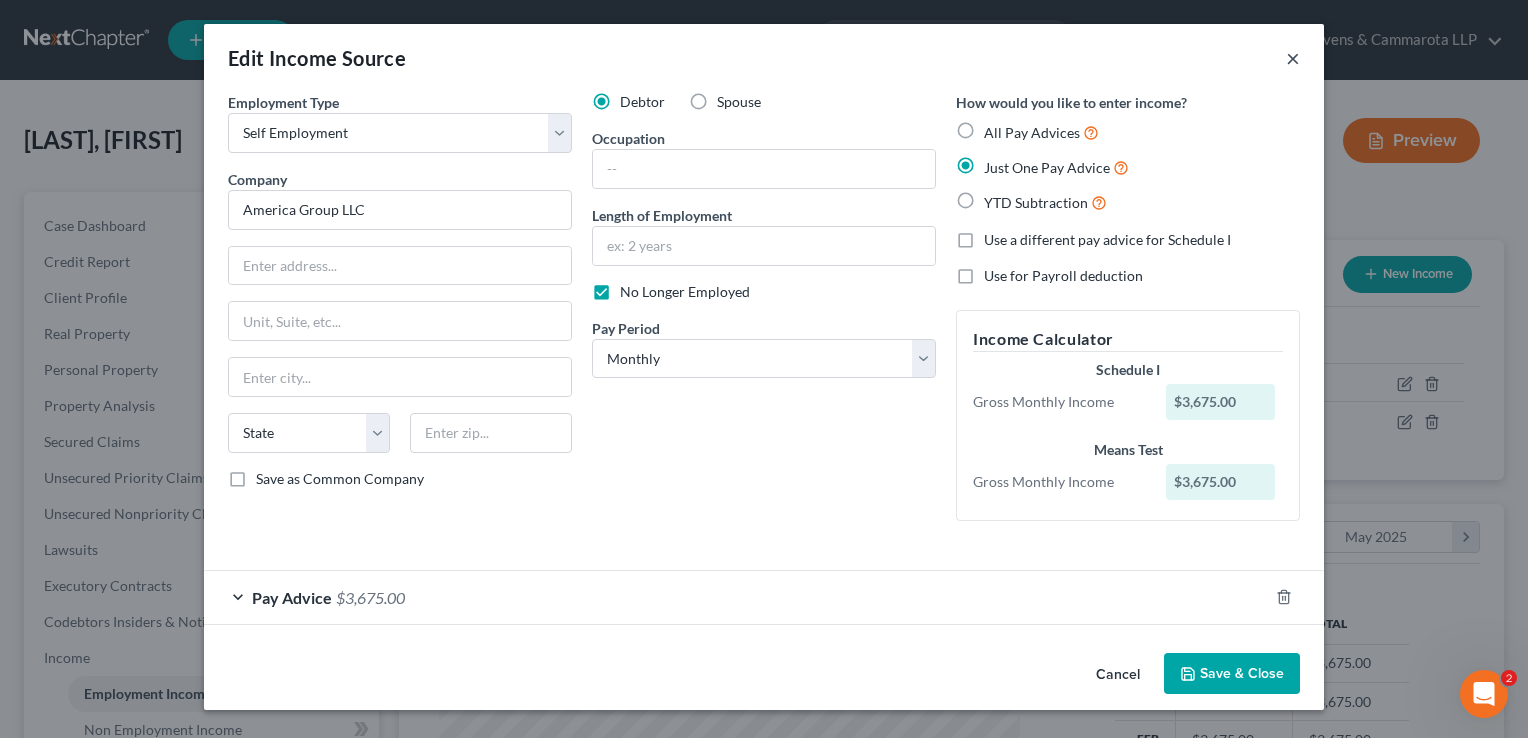 click on "×" at bounding box center (1293, 58) 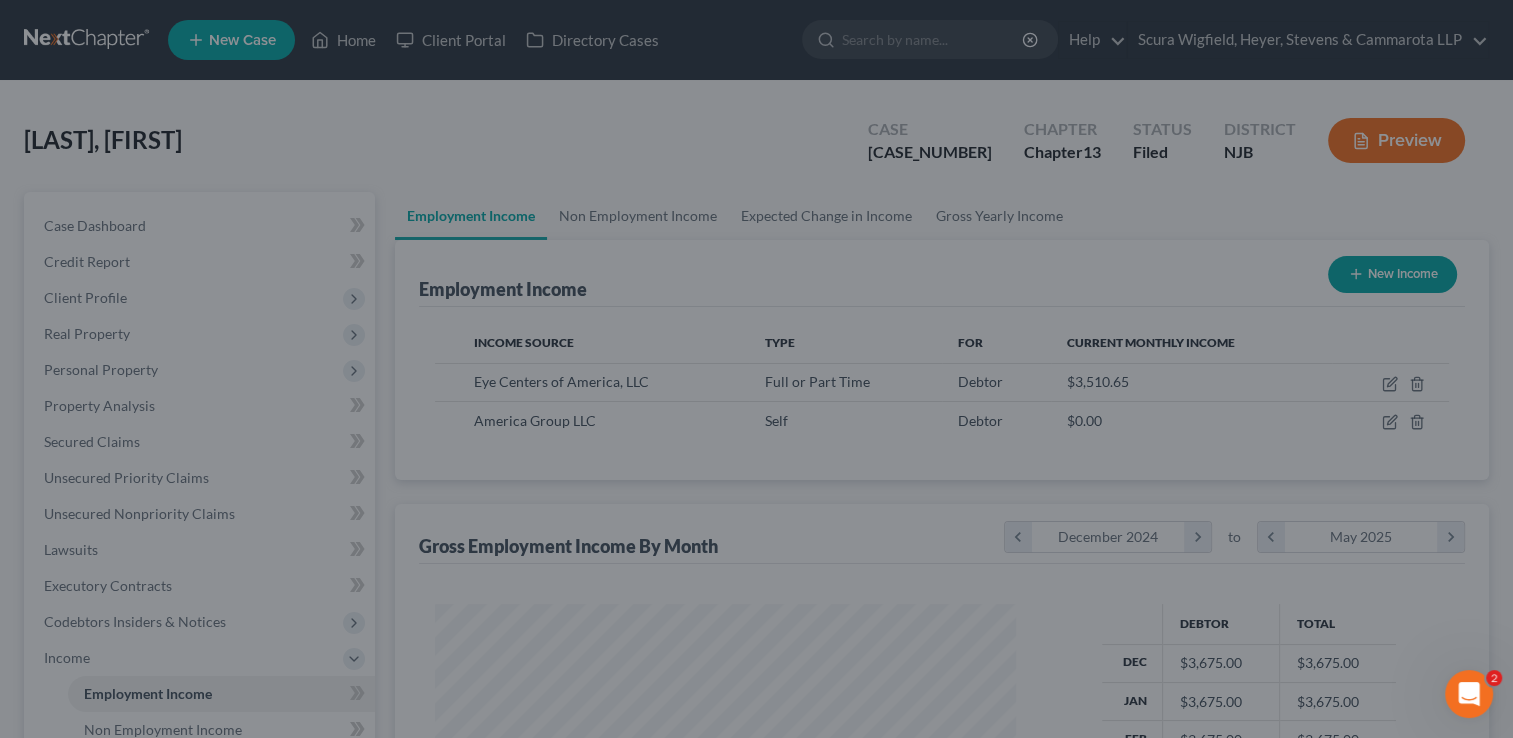 scroll, scrollTop: 356, scrollLeft: 615, axis: both 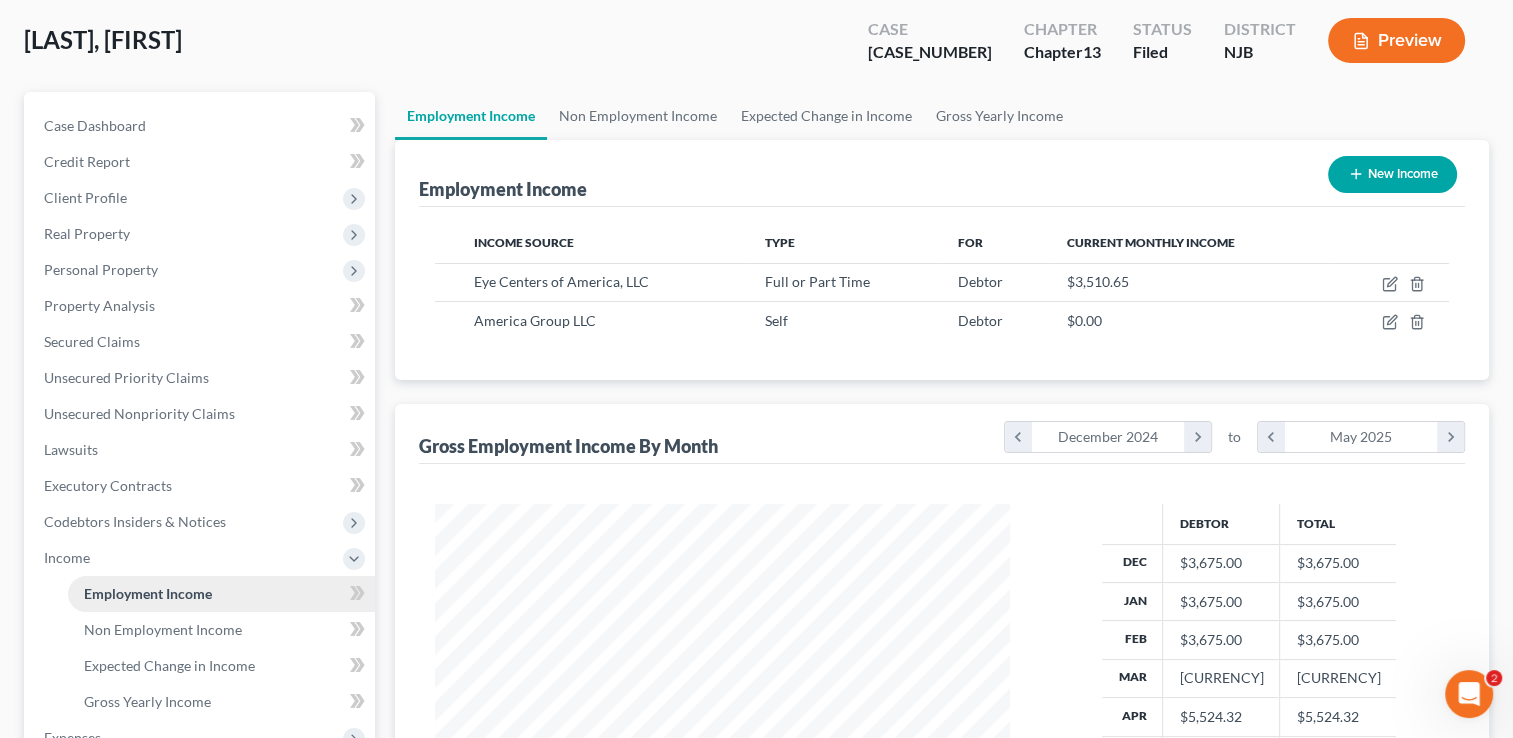 click on "Employment Income" at bounding box center (148, 593) 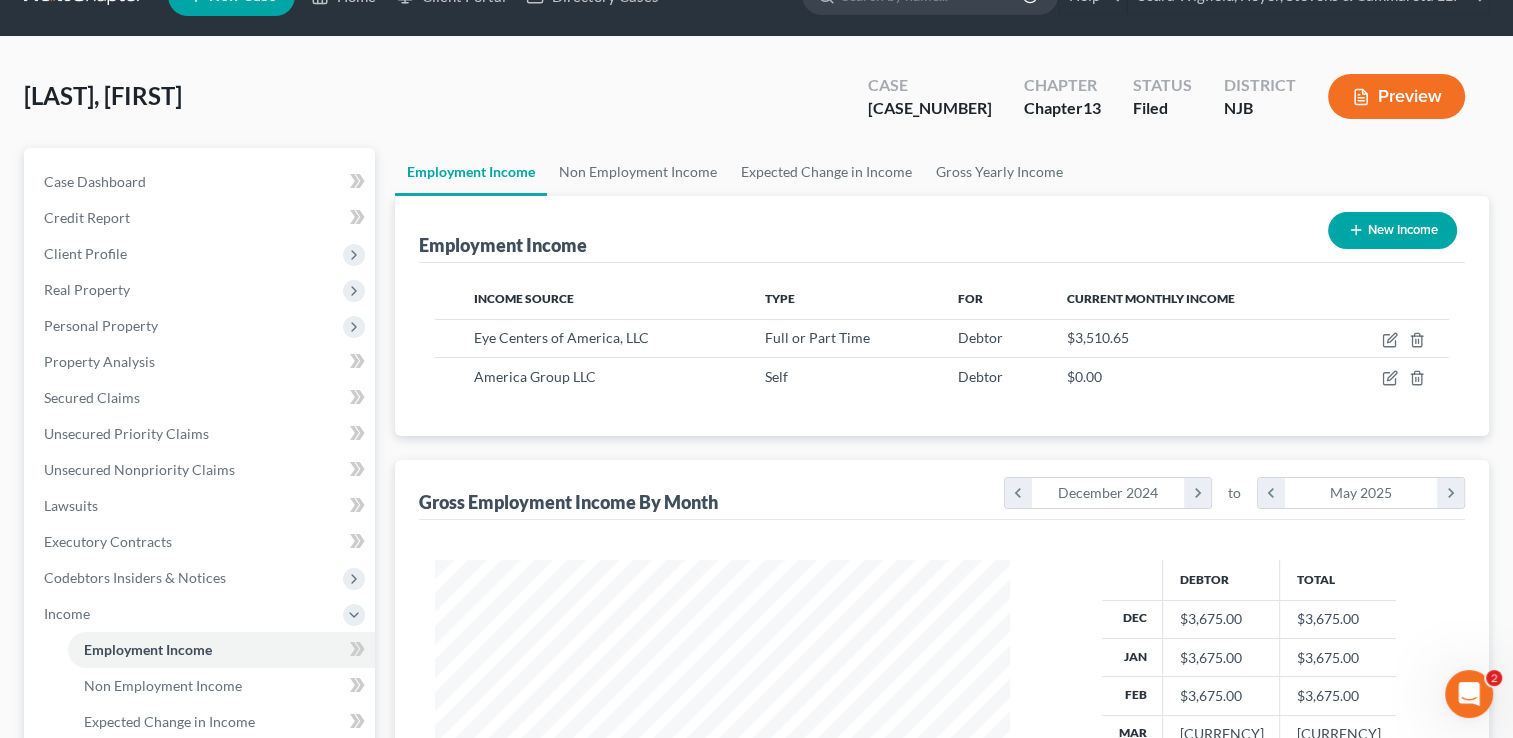 scroll, scrollTop: 0, scrollLeft: 0, axis: both 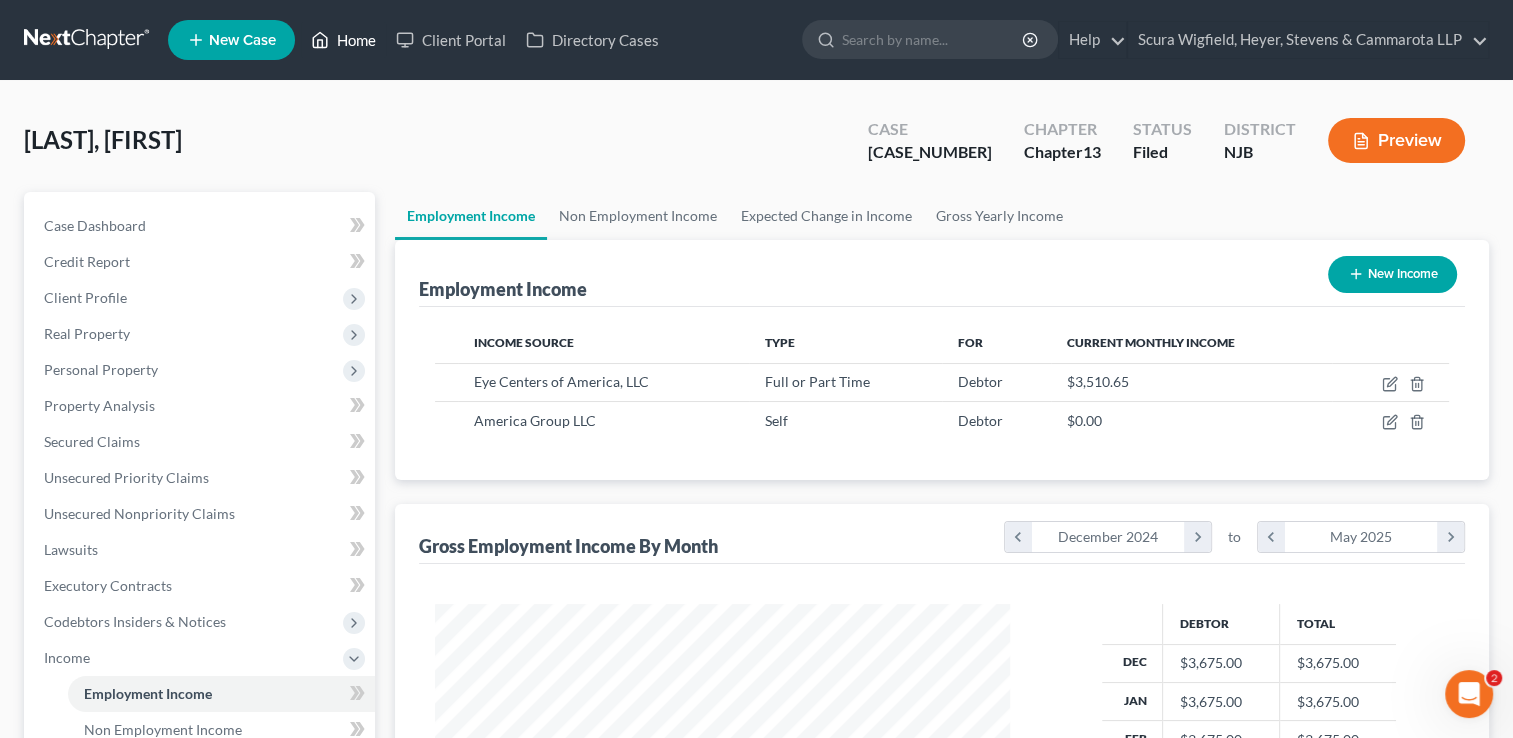 click on "Home" at bounding box center (343, 40) 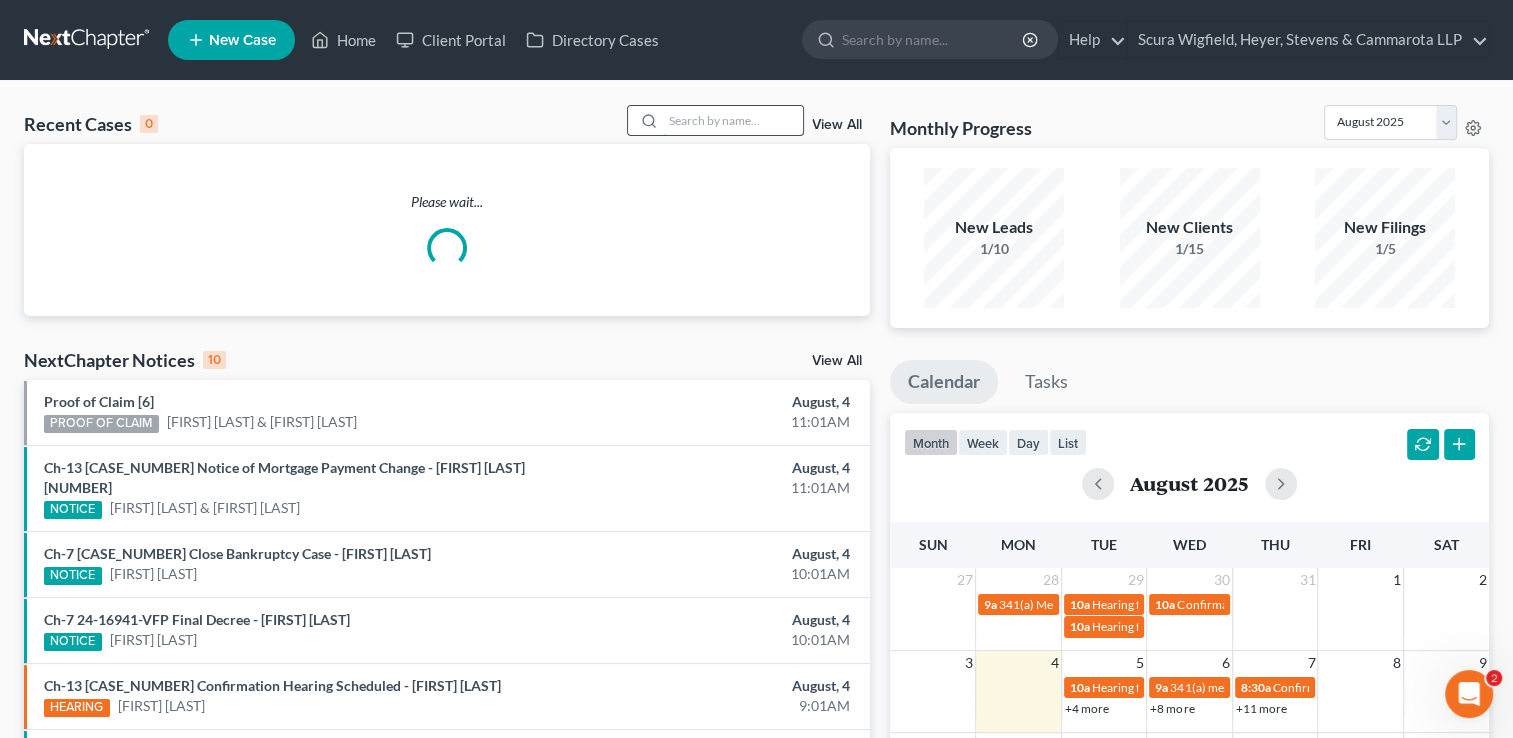 click at bounding box center (733, 120) 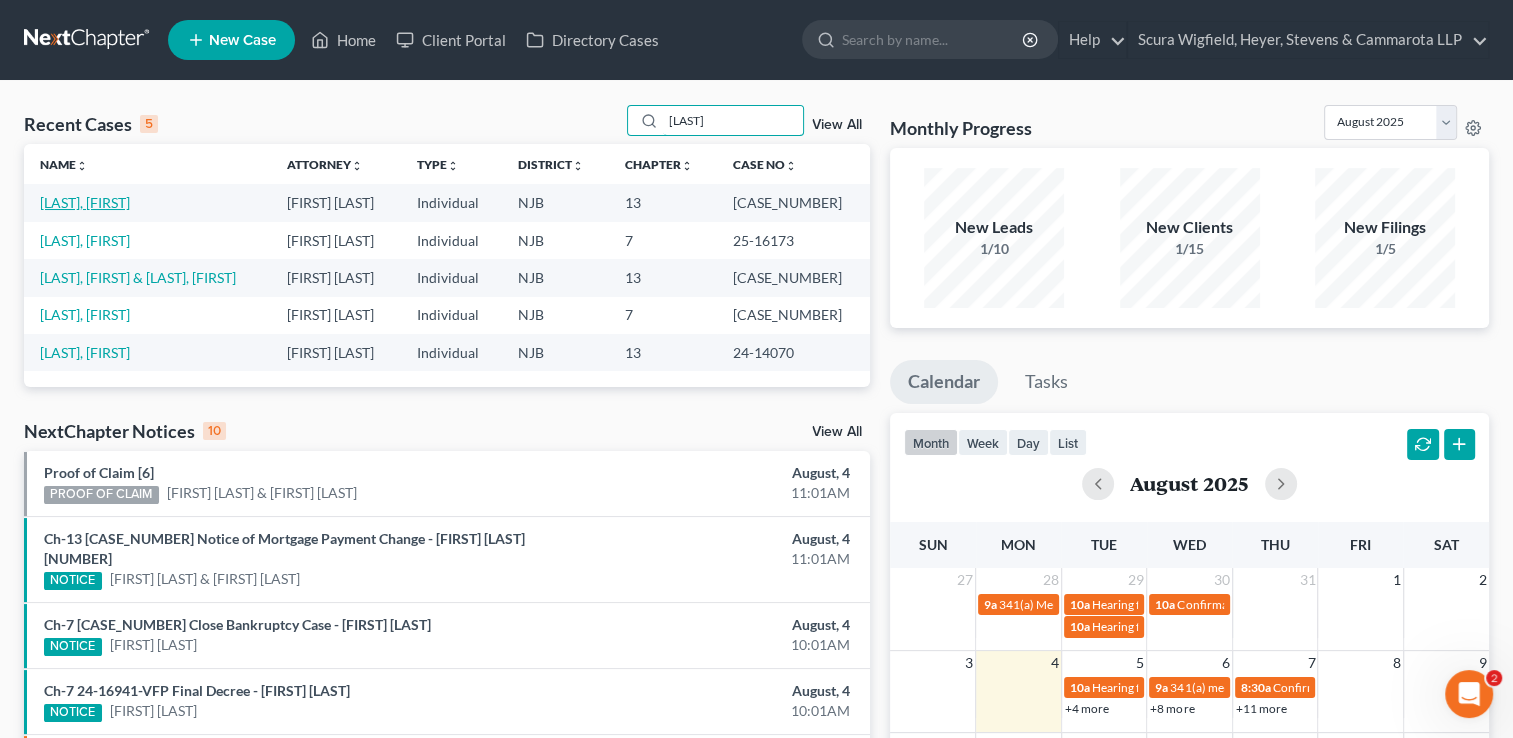 type on "[LAST]" 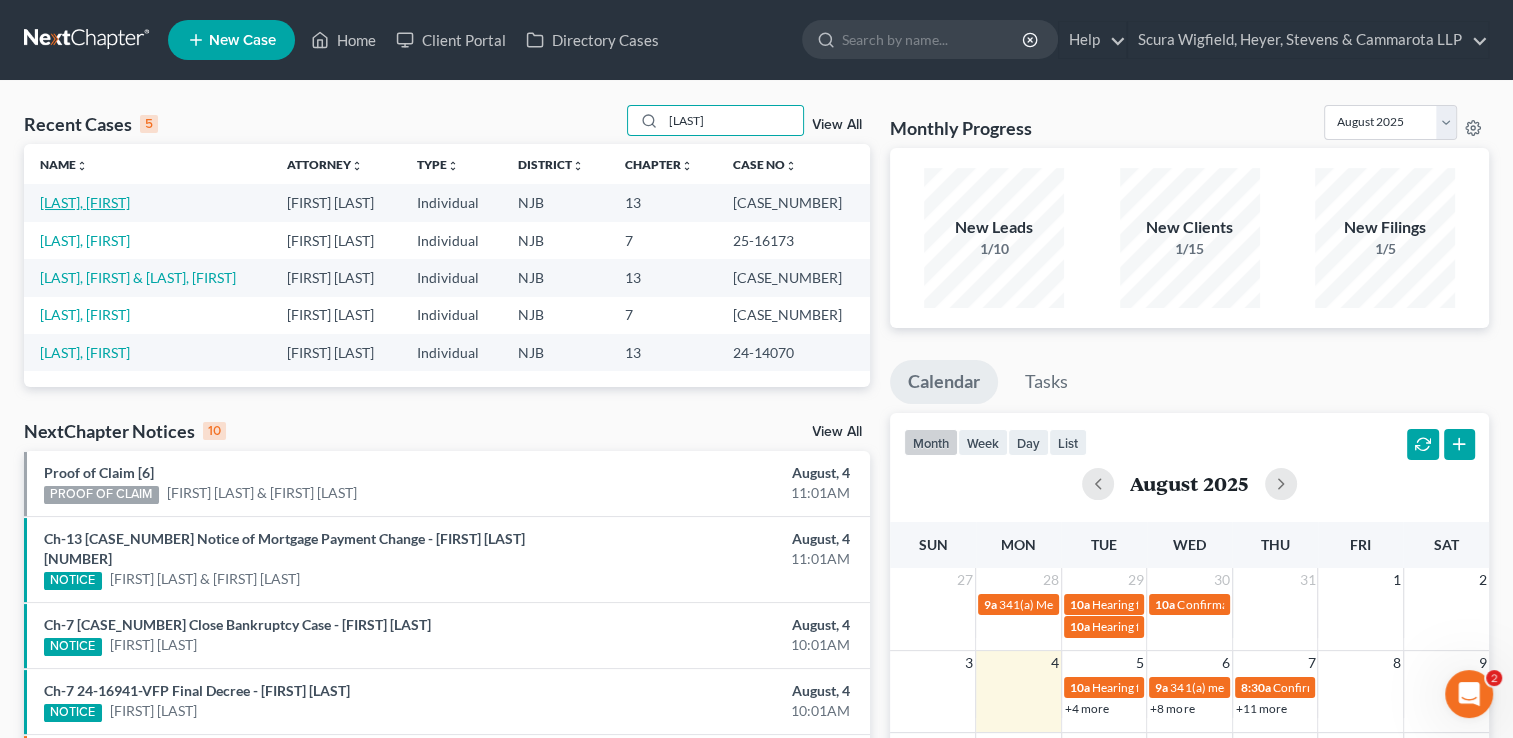 click on "[LAST], [FIRST]" at bounding box center (85, 202) 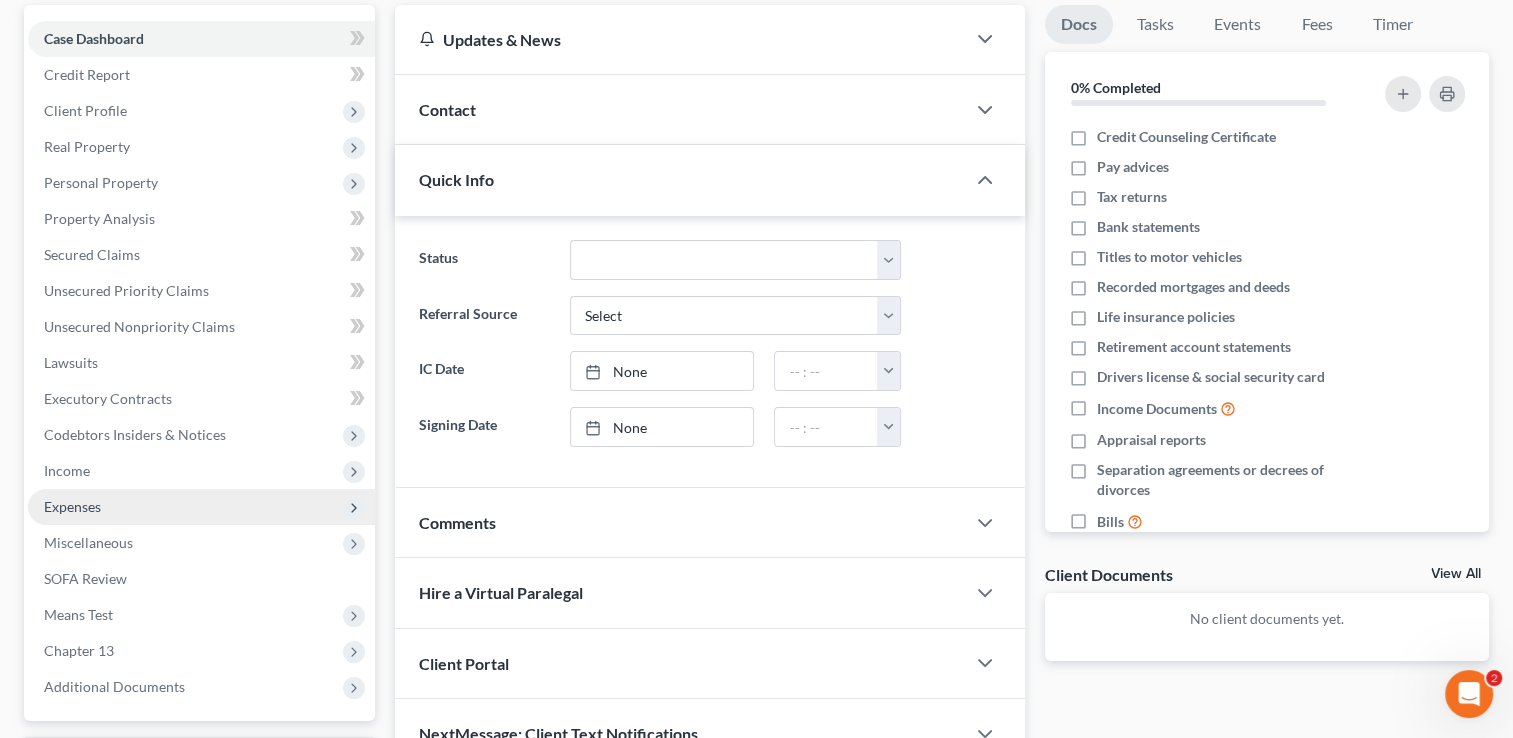 scroll, scrollTop: 200, scrollLeft: 0, axis: vertical 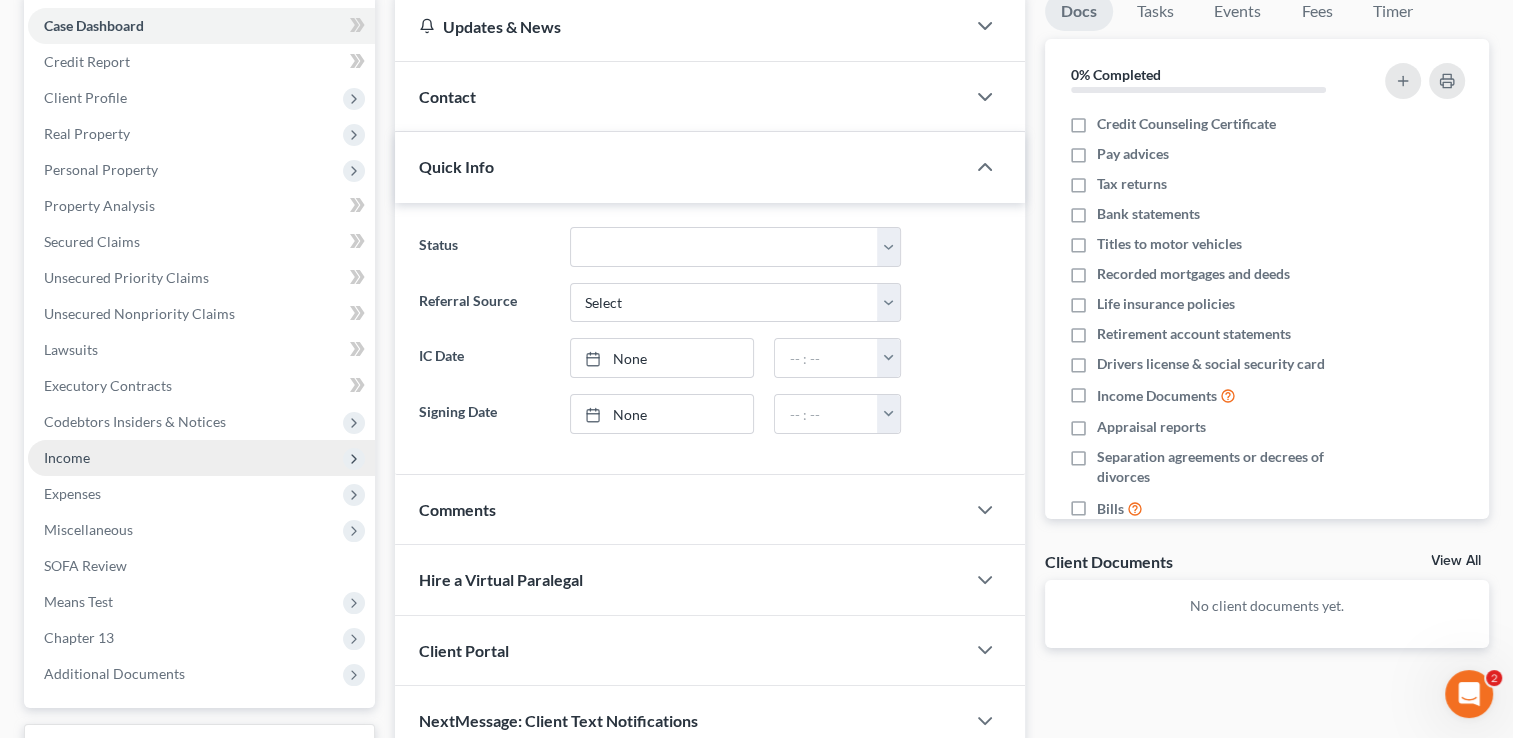 click on "Income" at bounding box center [201, 458] 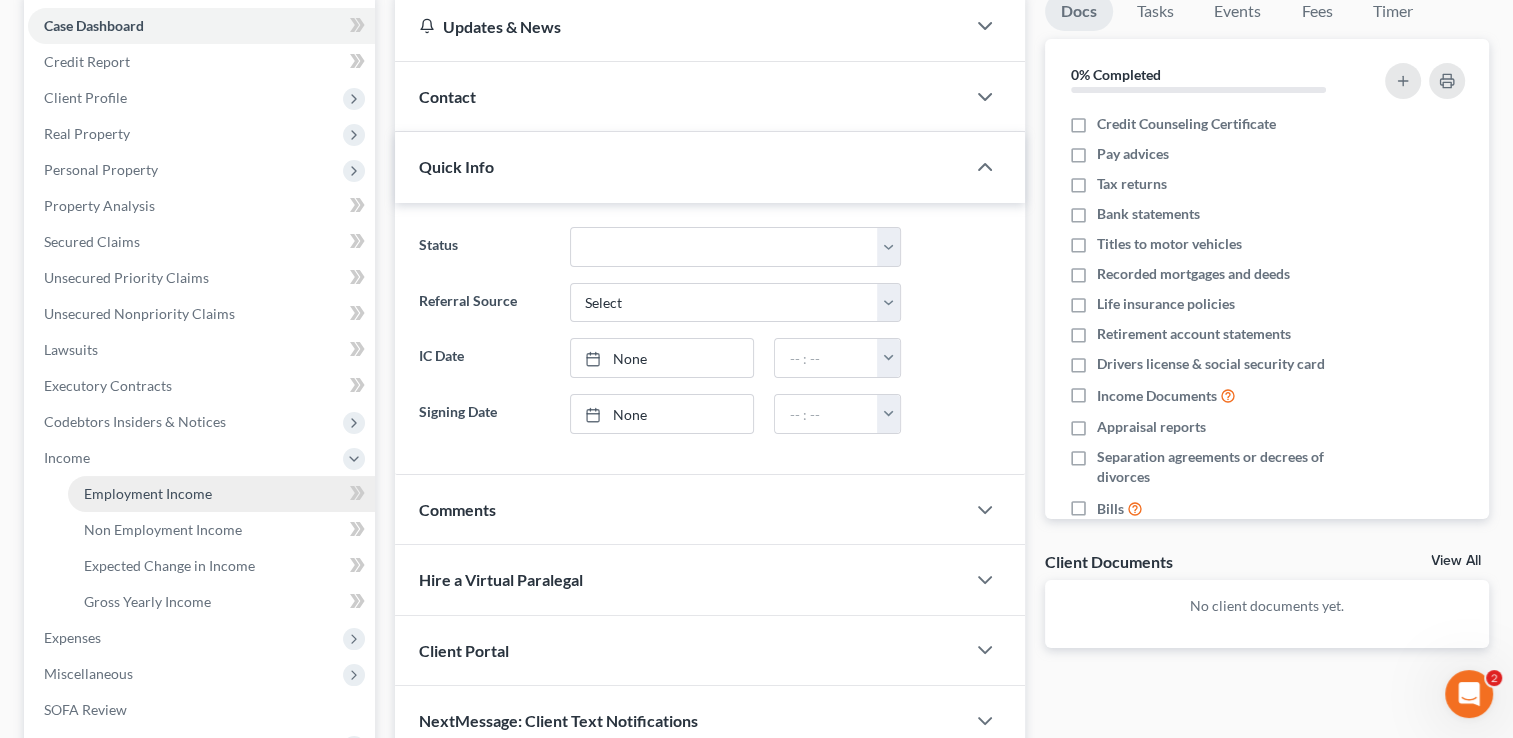 click on "Employment Income" at bounding box center (221, 494) 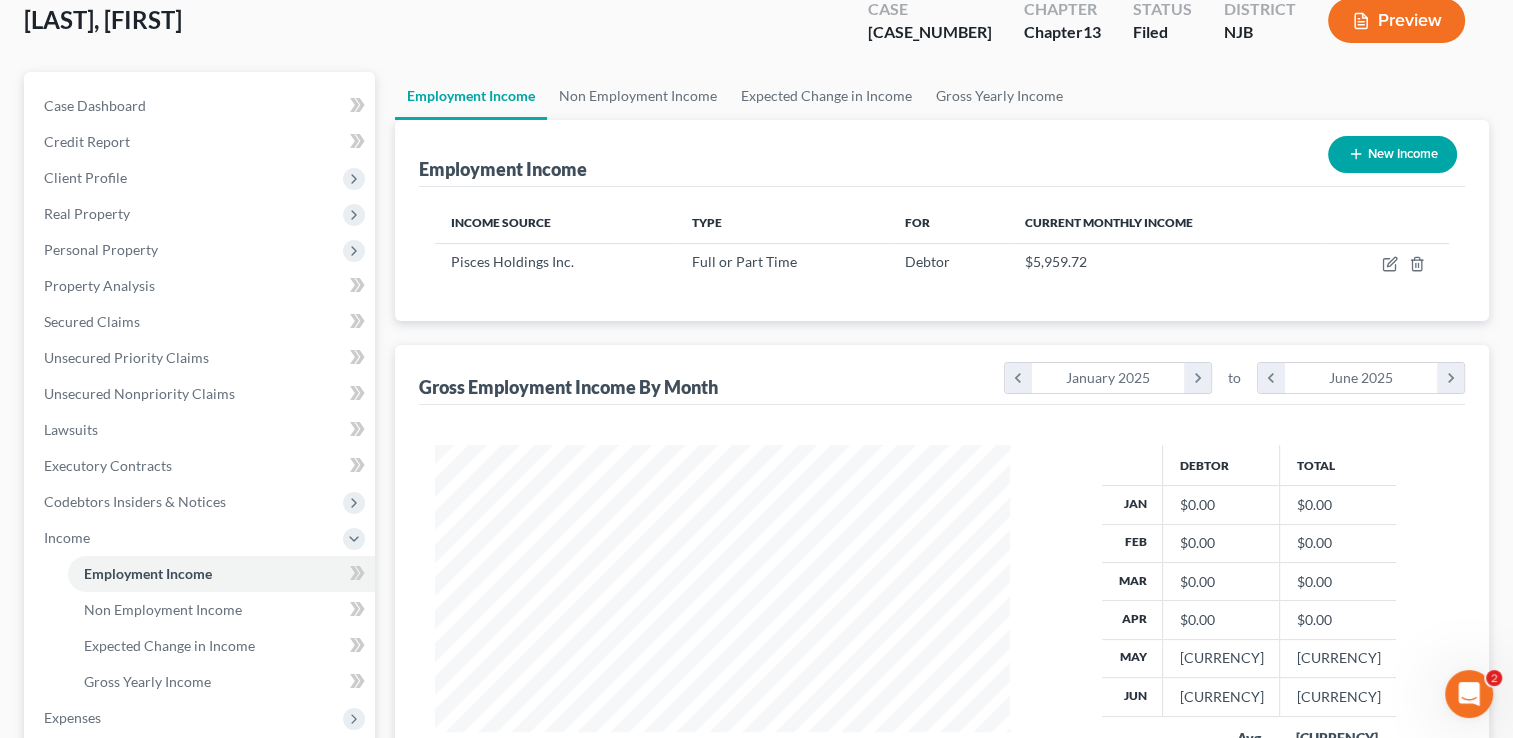 scroll, scrollTop: 0, scrollLeft: 0, axis: both 